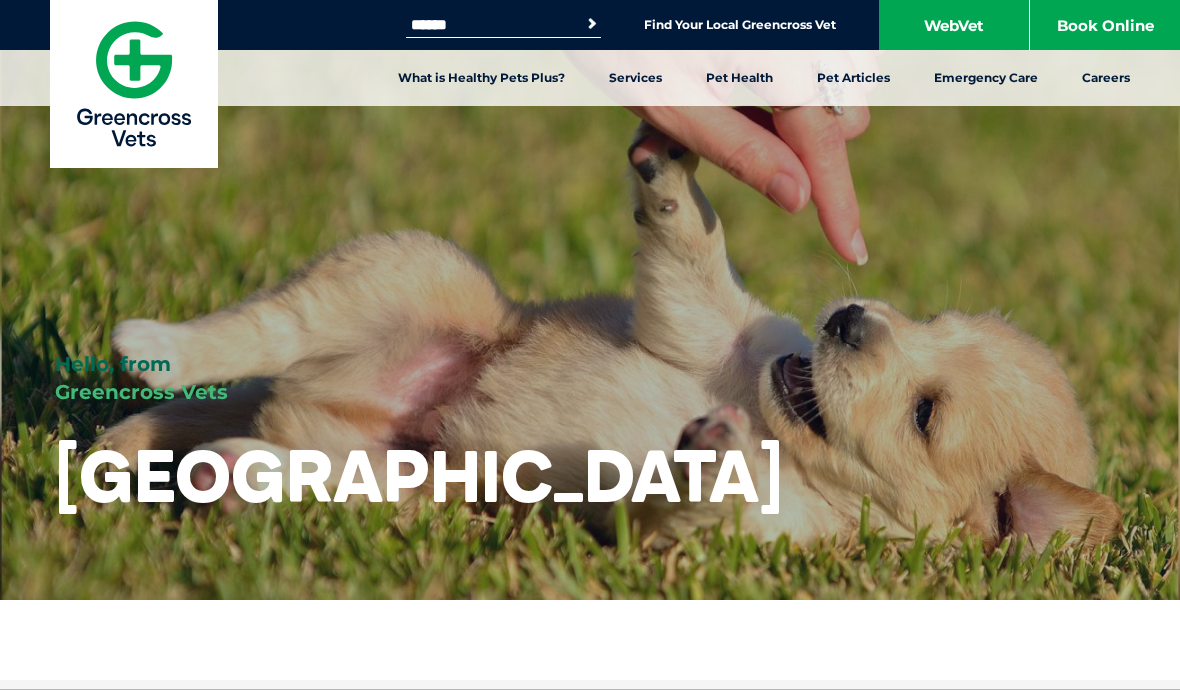 scroll, scrollTop: 0, scrollLeft: 0, axis: both 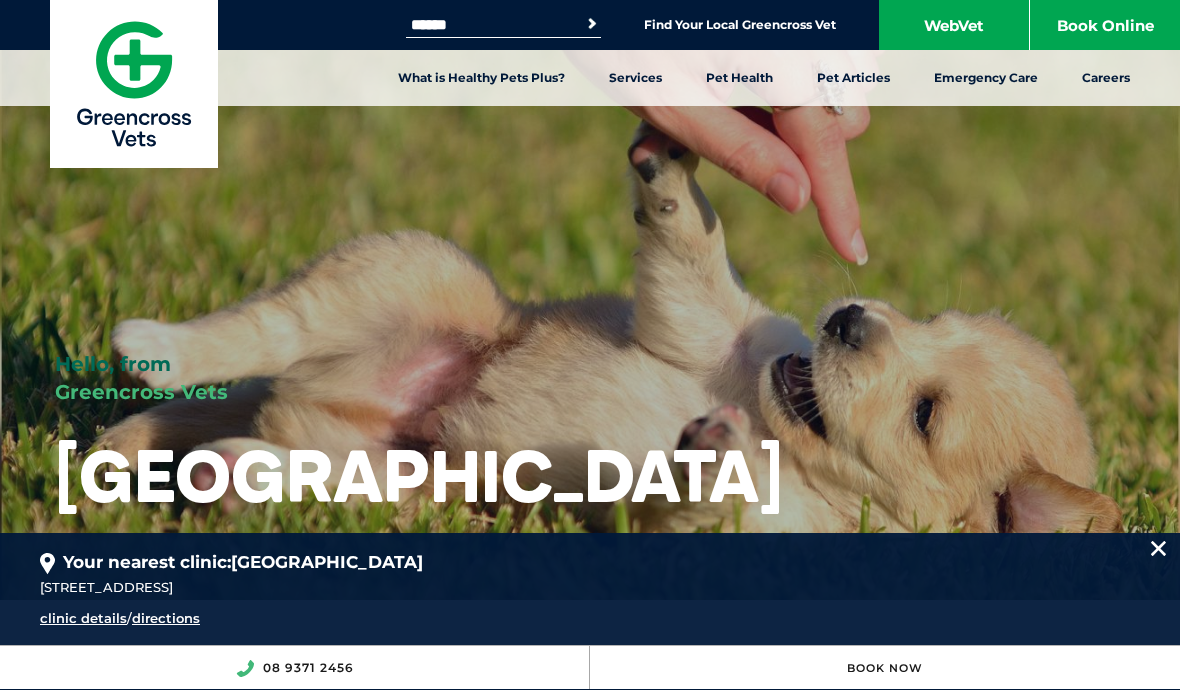 click on "Book Online" at bounding box center (1105, 25) 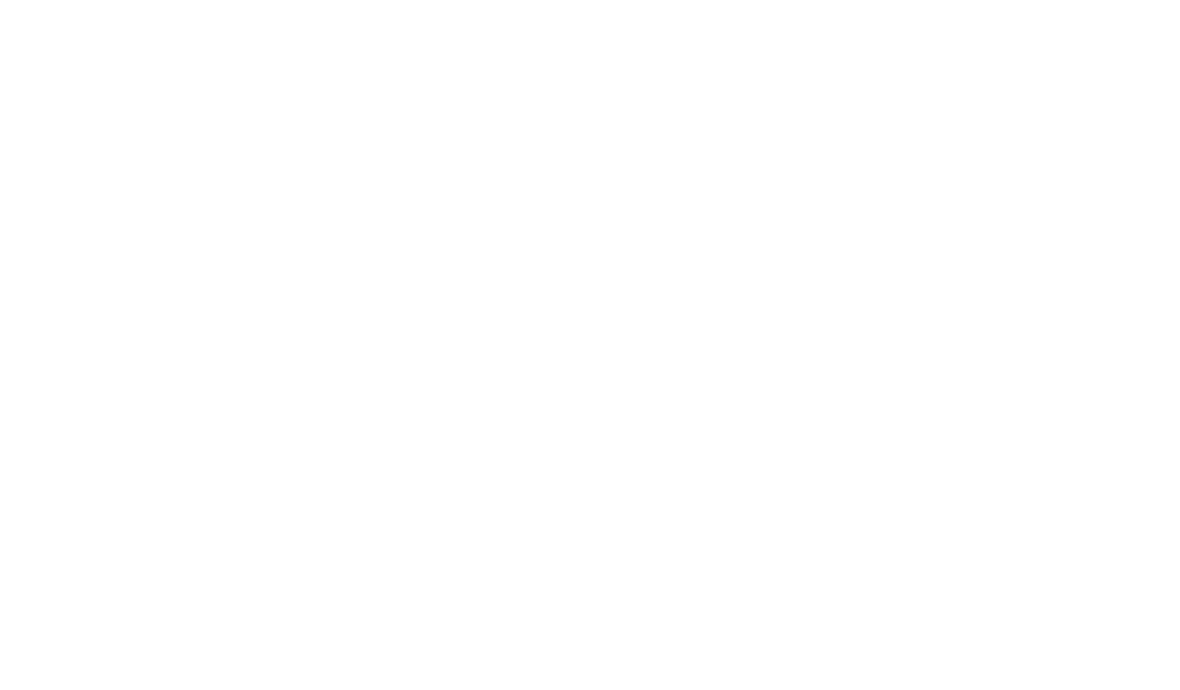 scroll, scrollTop: 0, scrollLeft: 0, axis: both 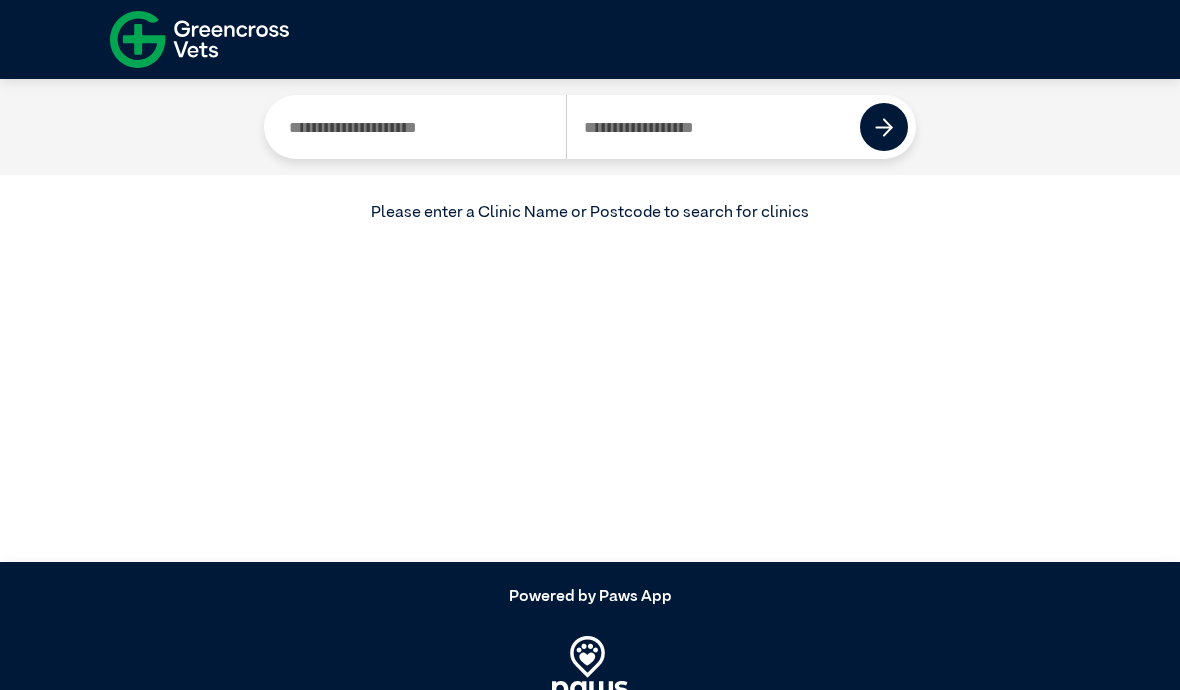 click at bounding box center (419, 127) 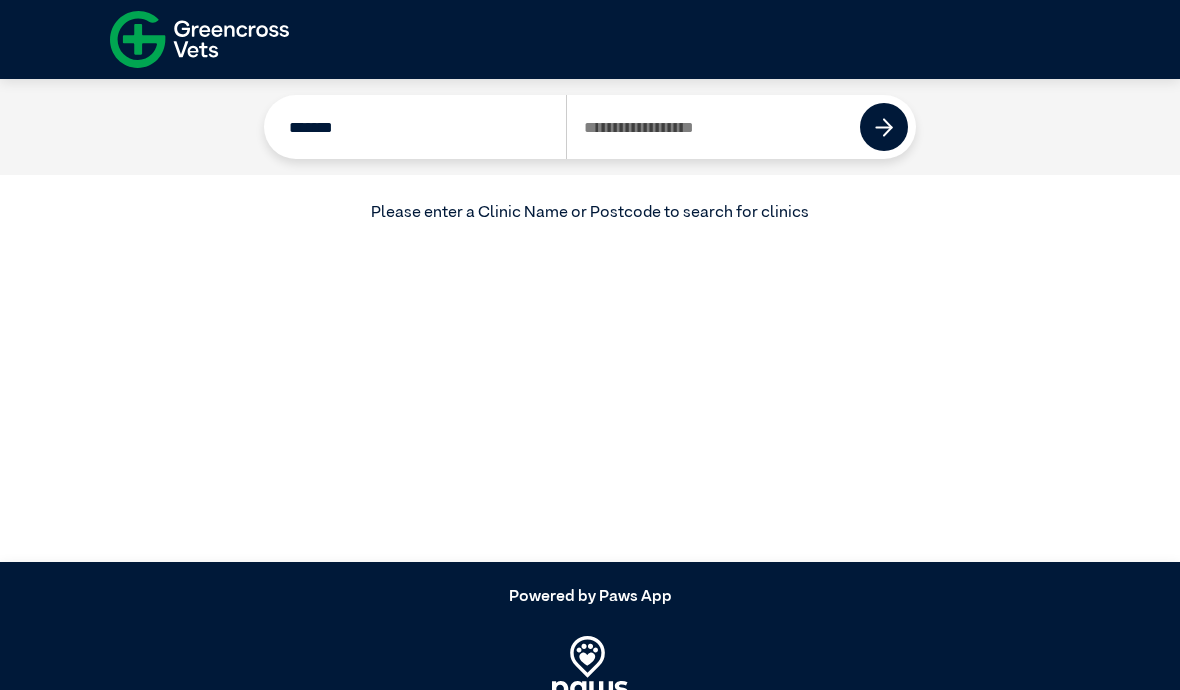 type on "*******" 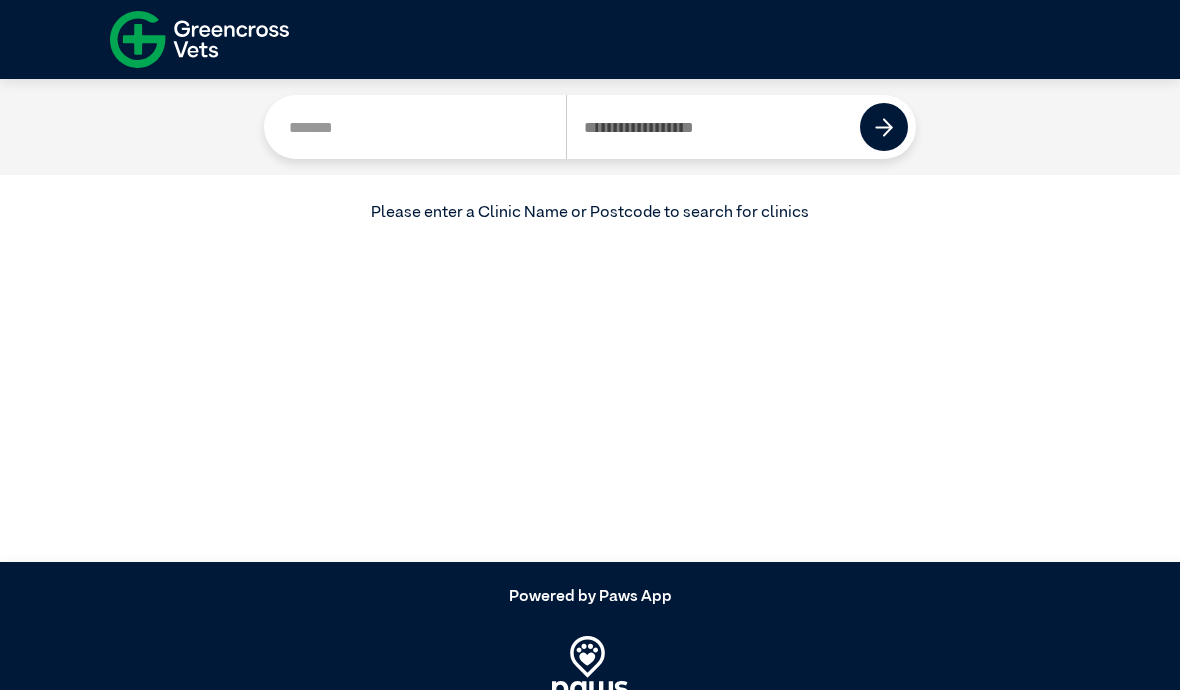 click at bounding box center [884, 127] 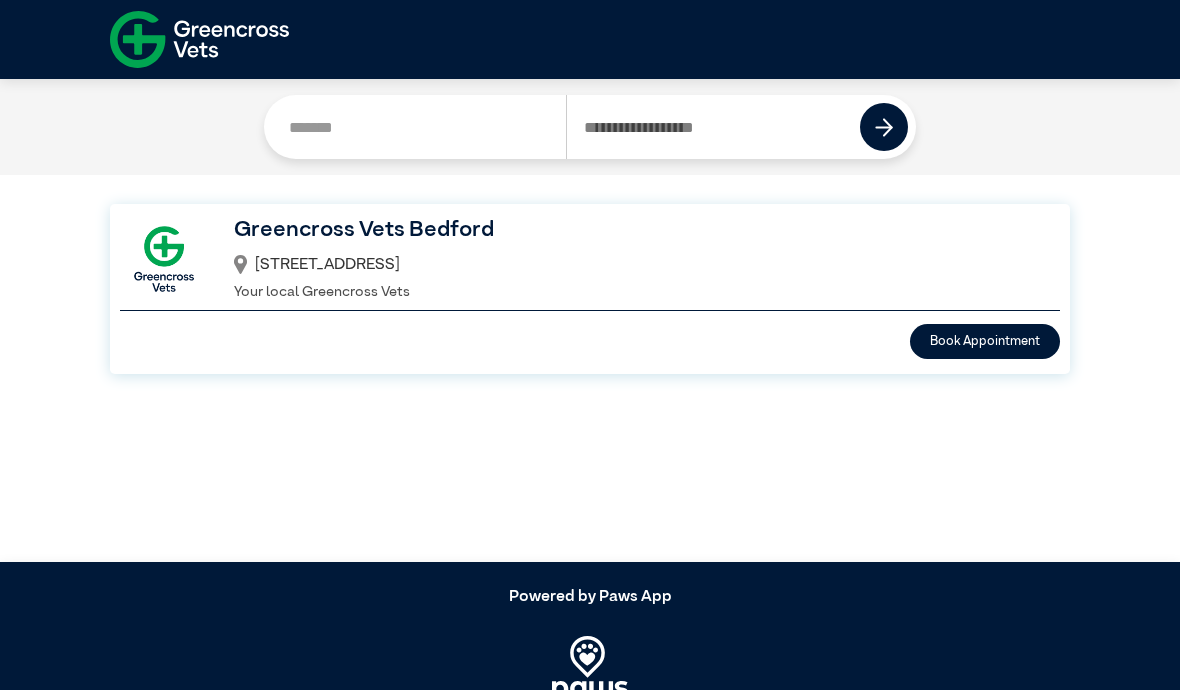 click on "Book Appointment" at bounding box center (985, 341) 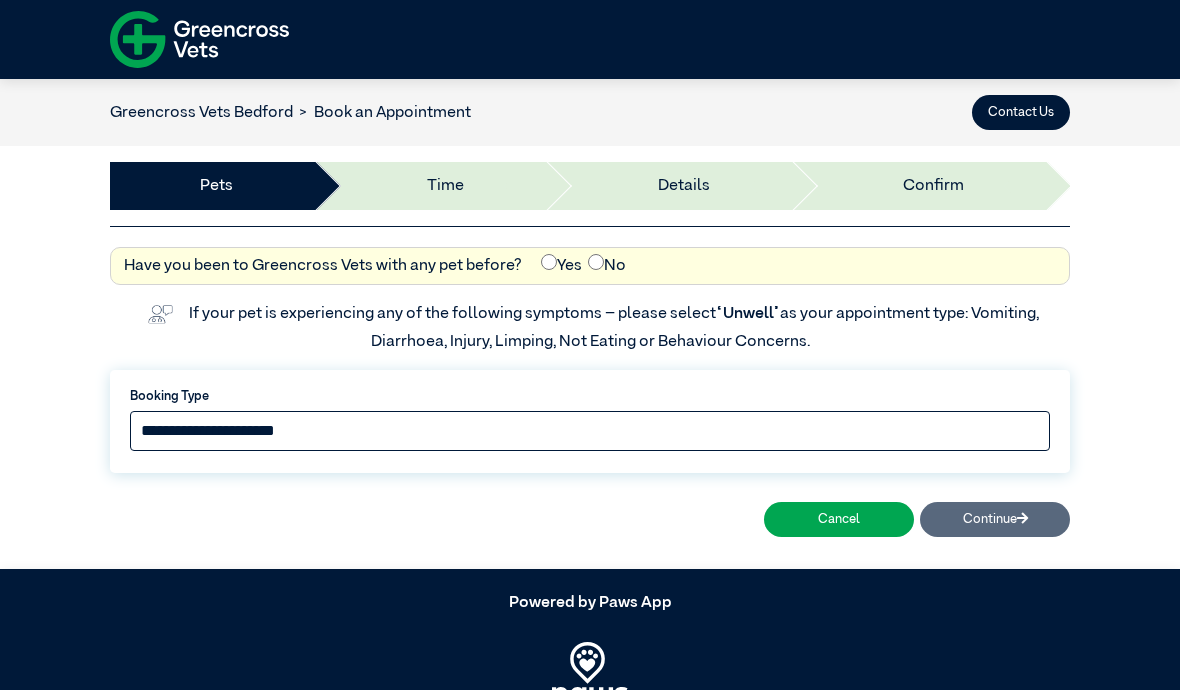 click on "**********" at bounding box center [590, 431] 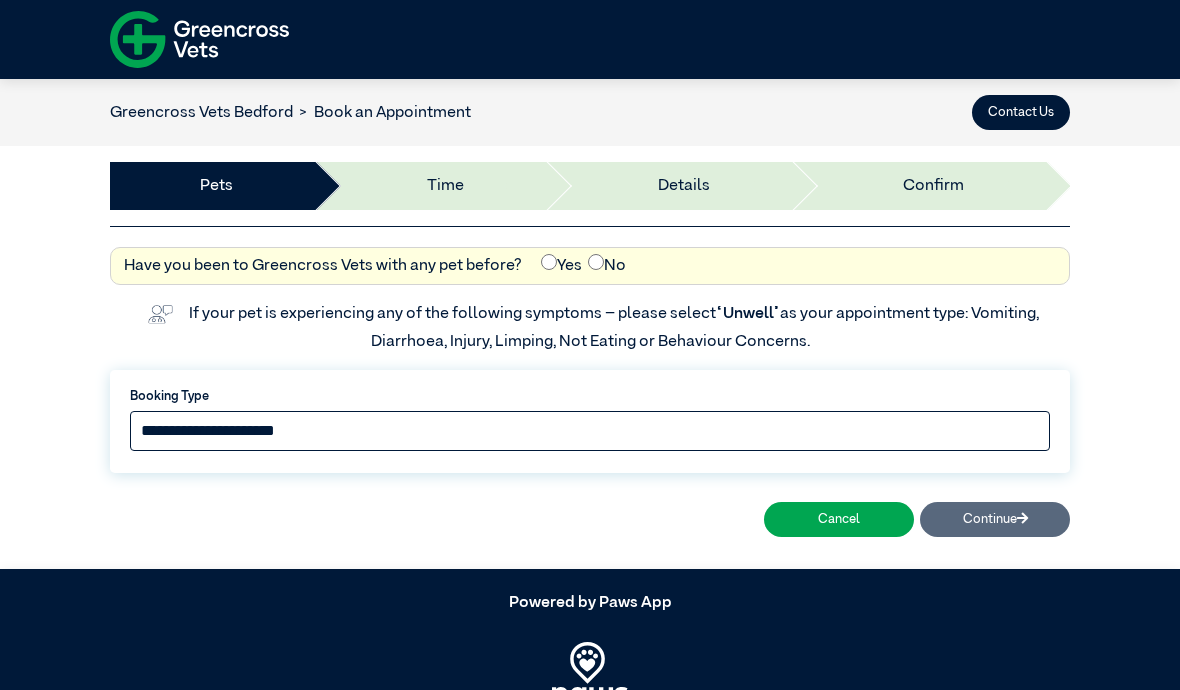 select on "*****" 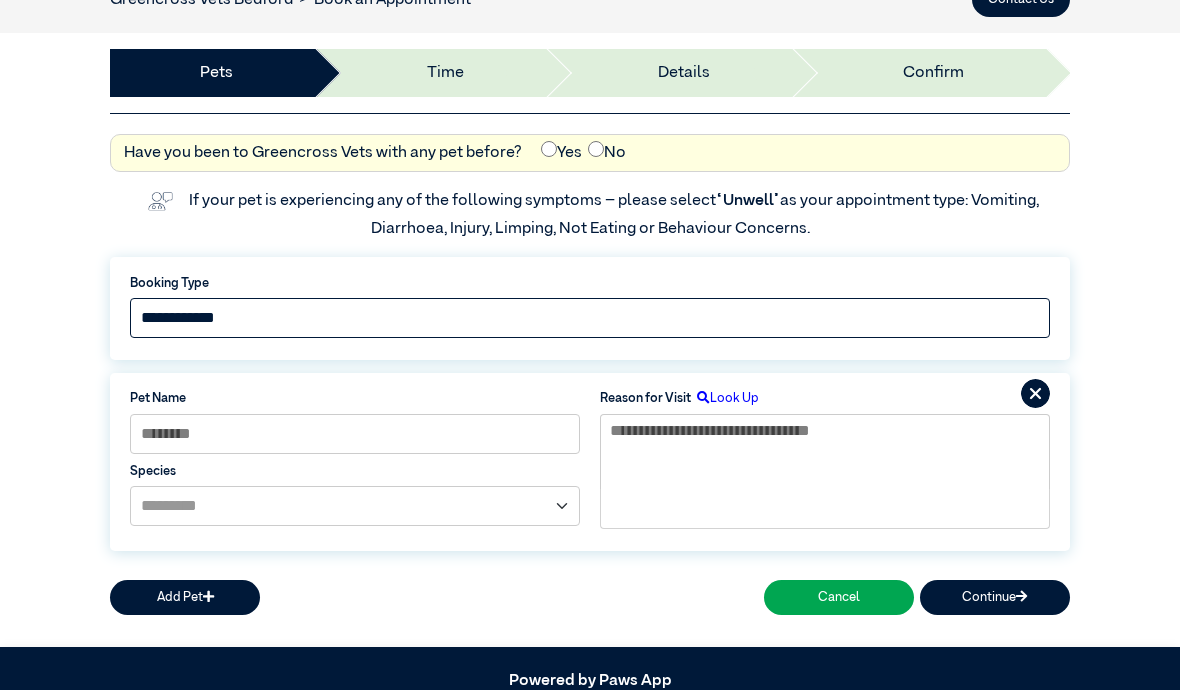 scroll, scrollTop: 284, scrollLeft: 0, axis: vertical 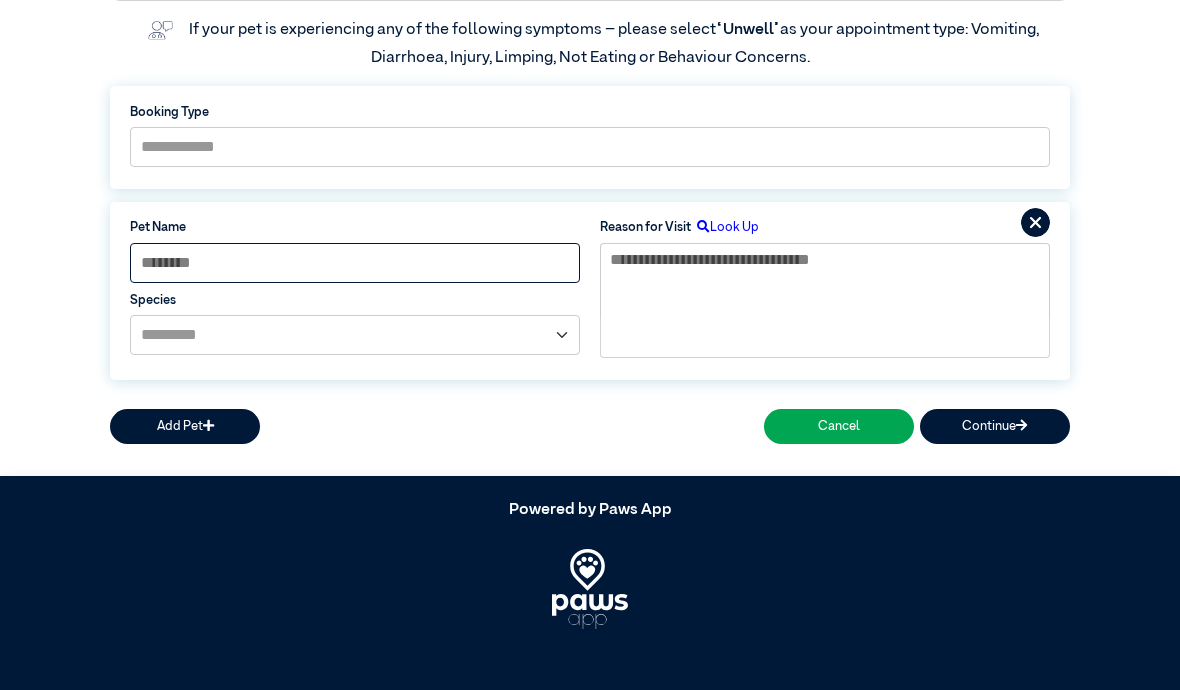 click at bounding box center [355, 263] 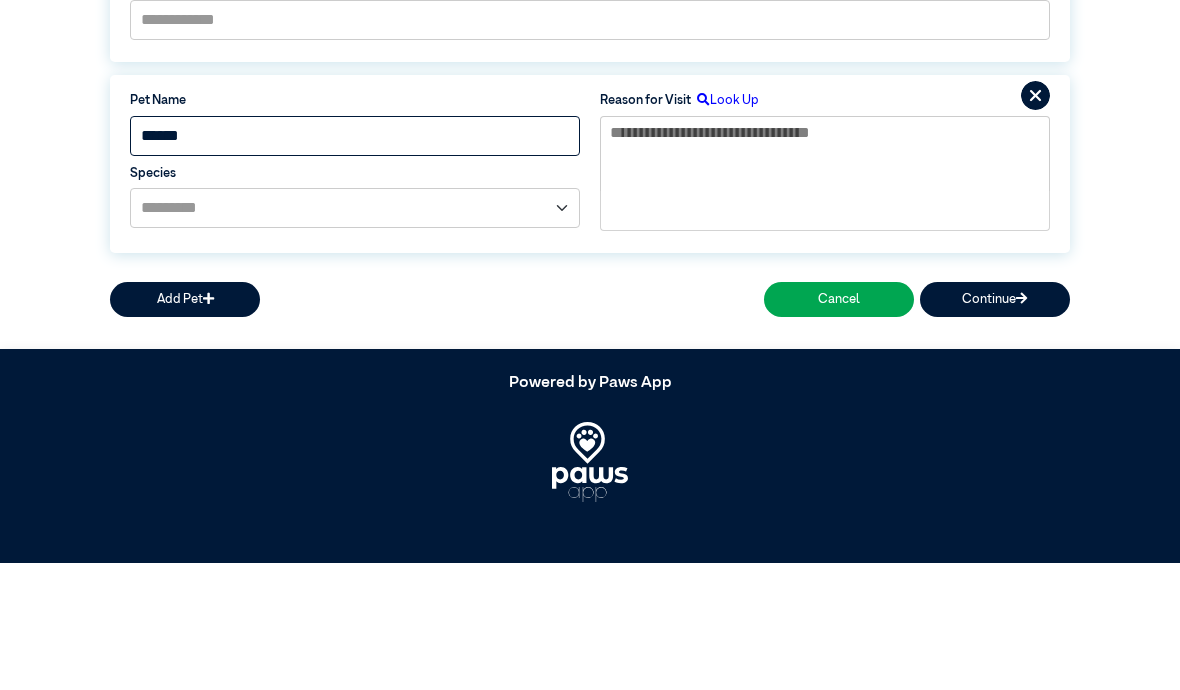 type on "******" 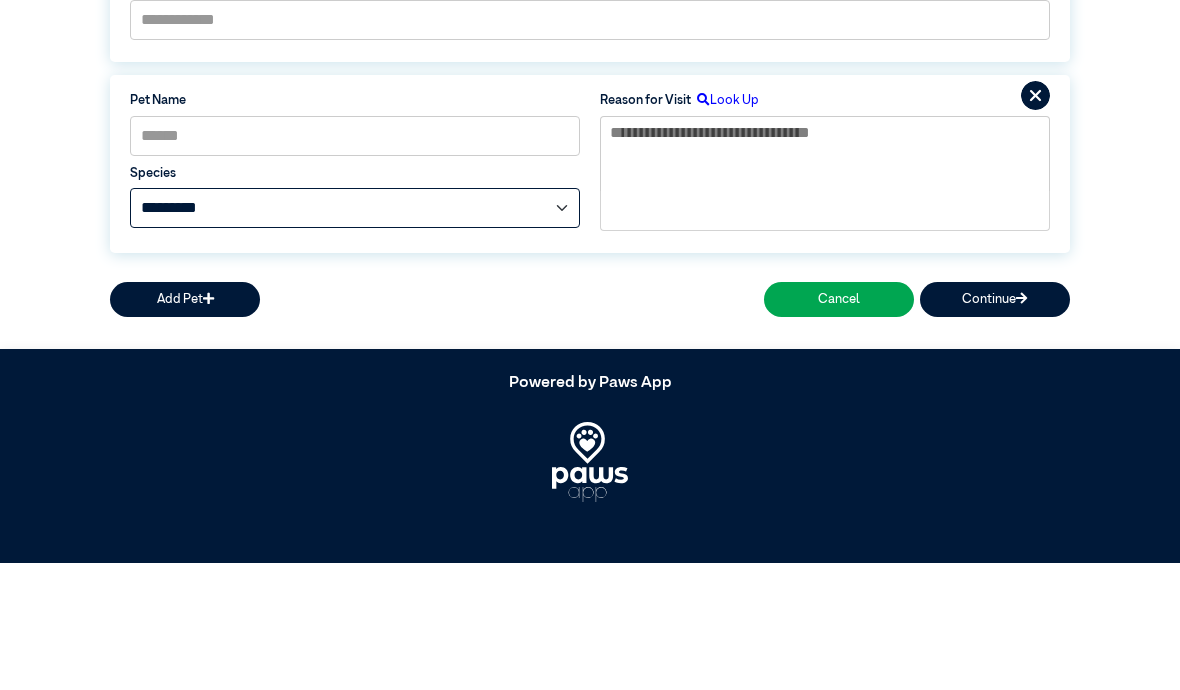 click on "**********" at bounding box center (355, 335) 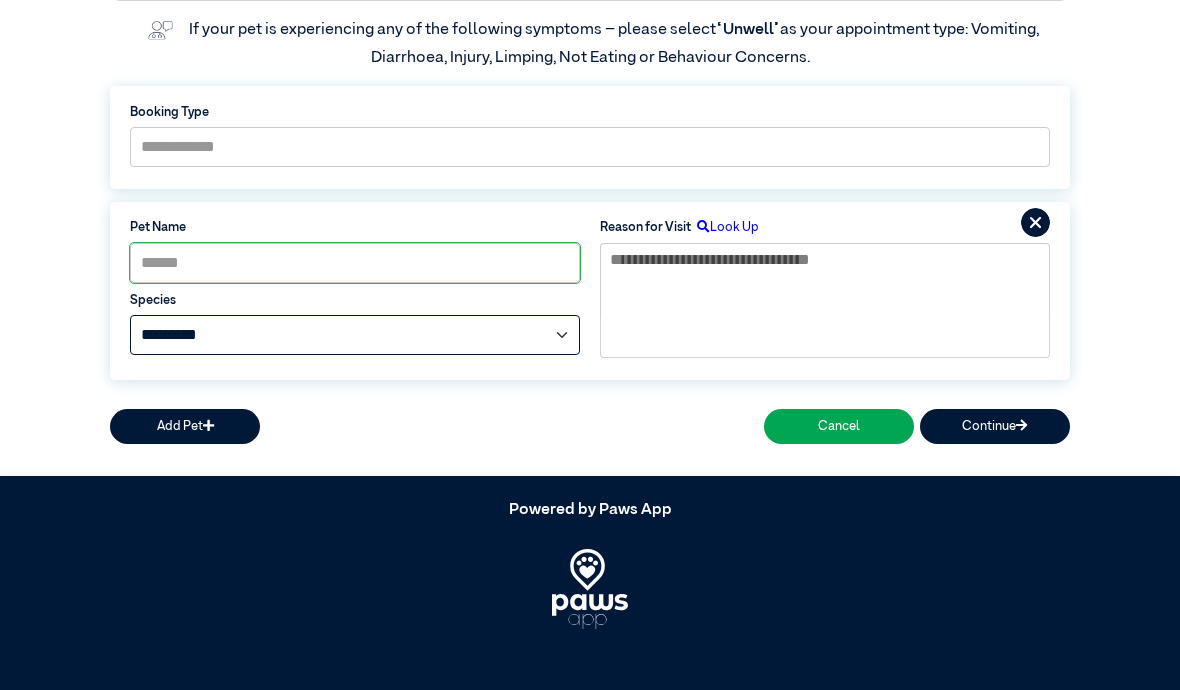 select on "*****" 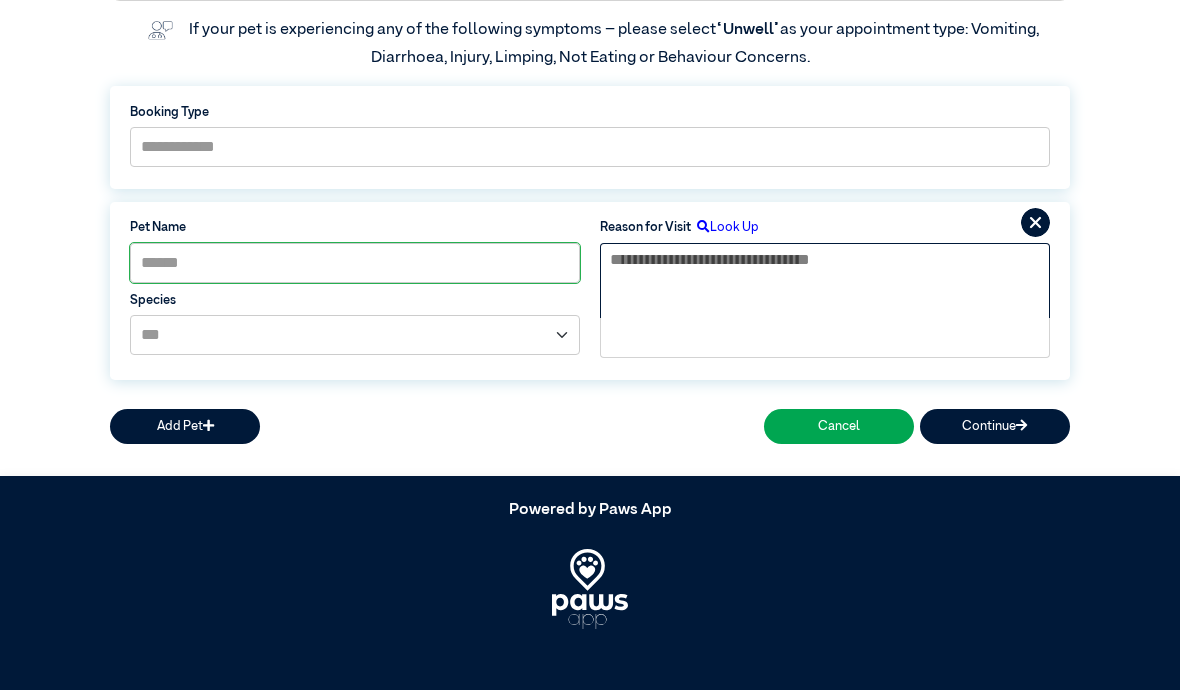 click at bounding box center [825, 281] 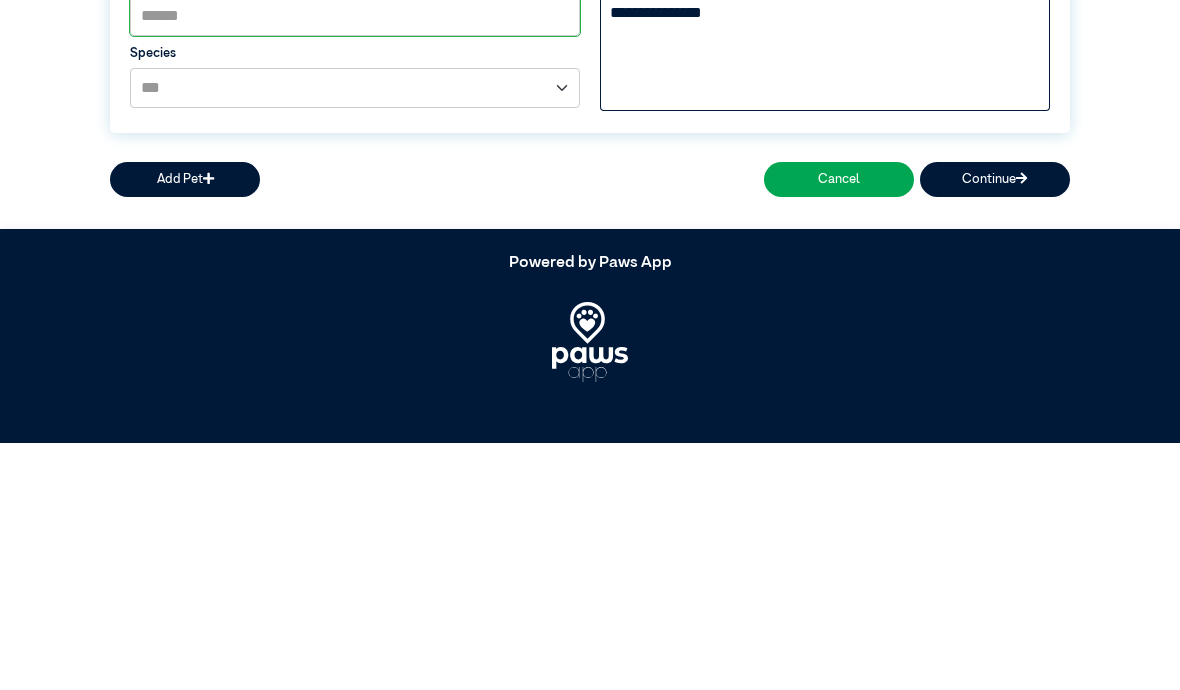 type on "**********" 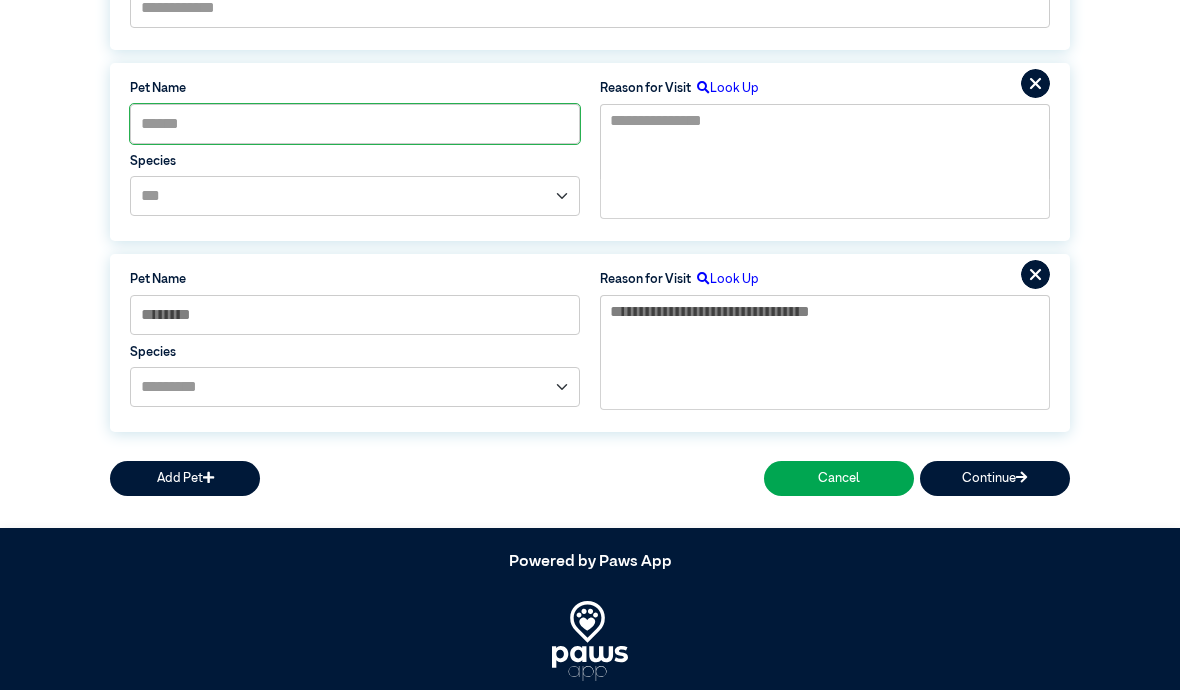 scroll, scrollTop: 474, scrollLeft: 0, axis: vertical 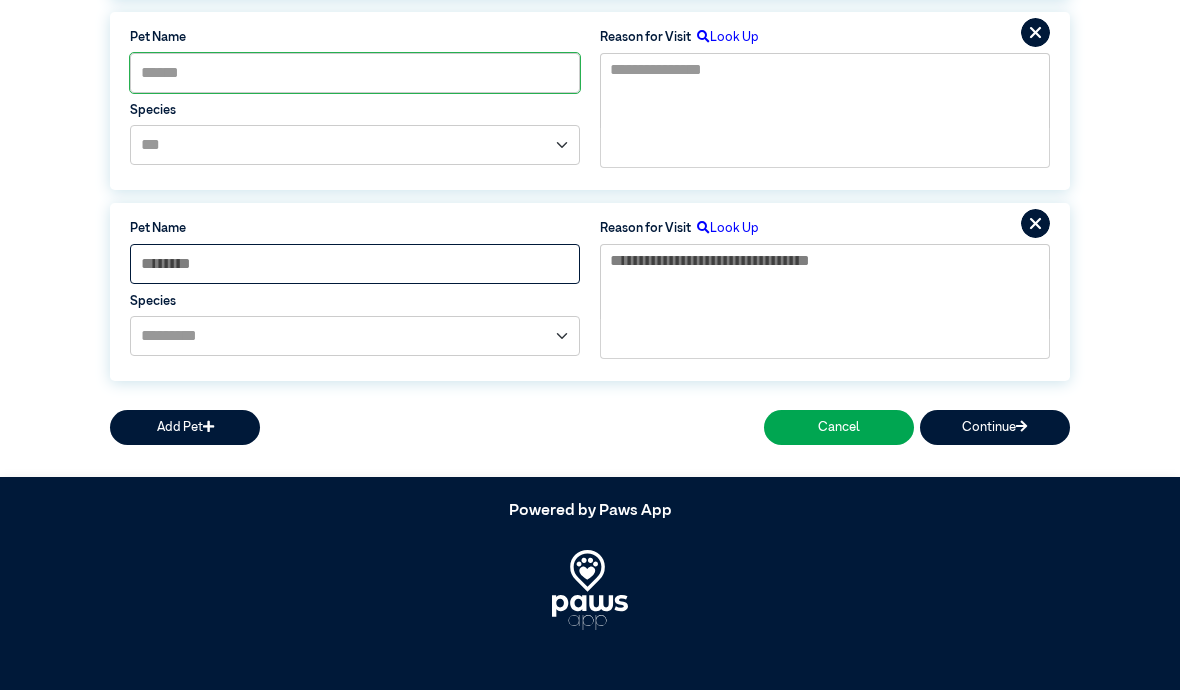 click at bounding box center [355, 264] 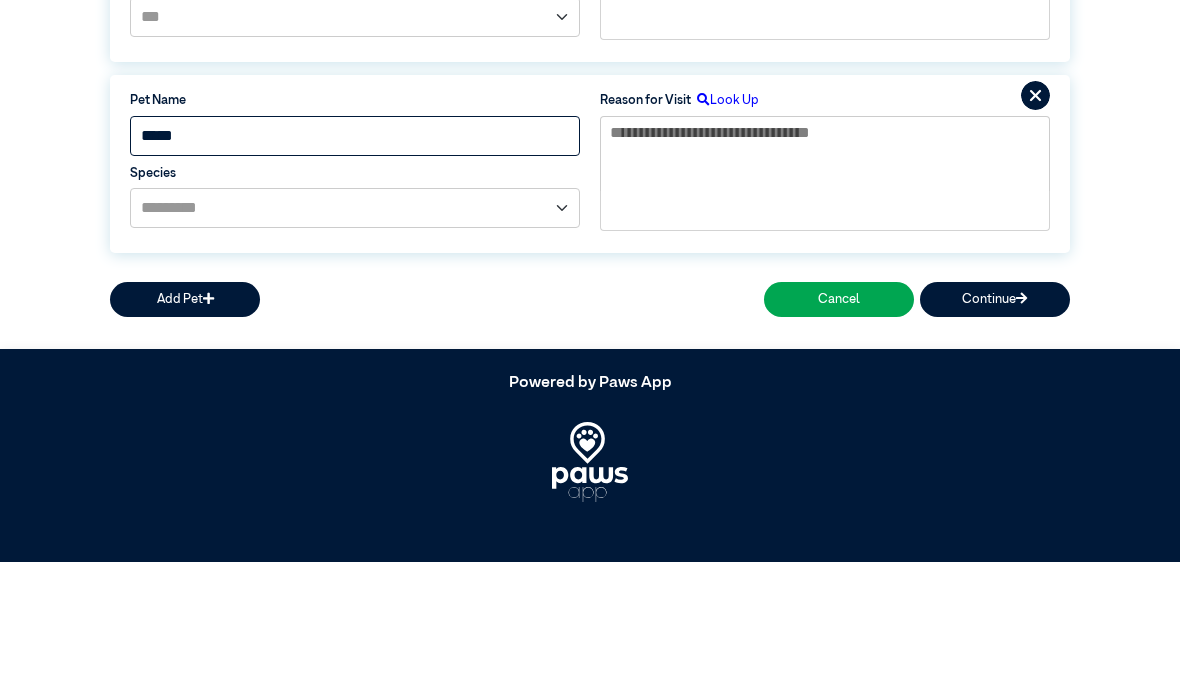 type on "*****" 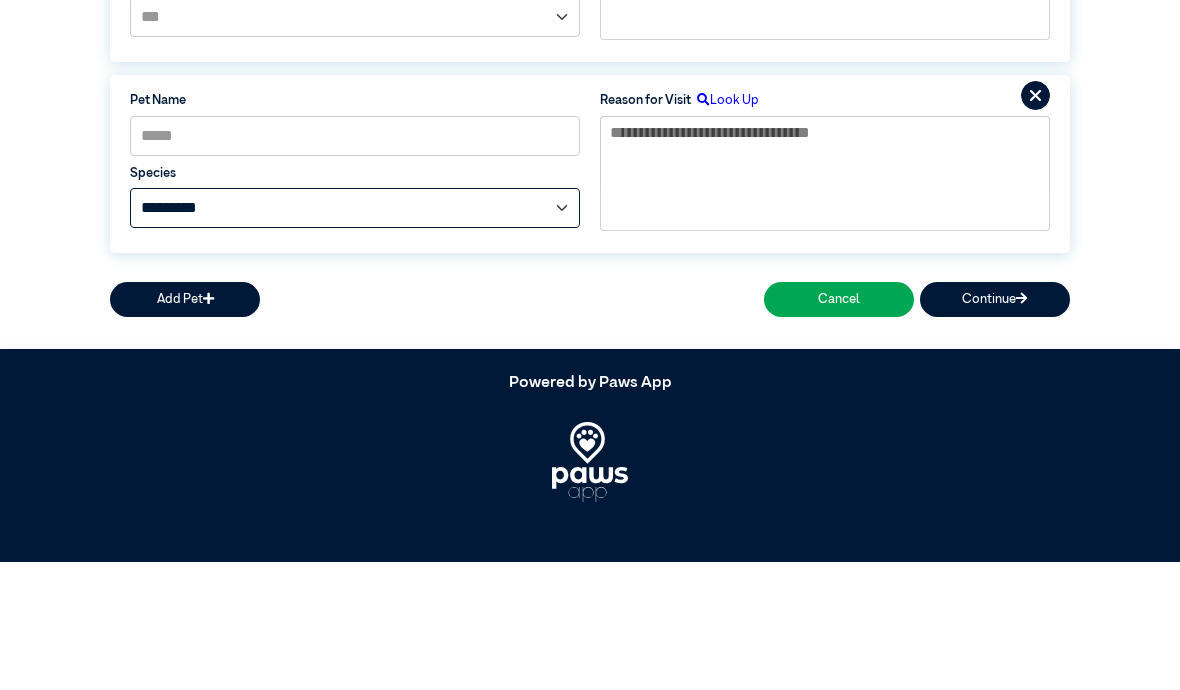 click on "**********" at bounding box center [355, 145] 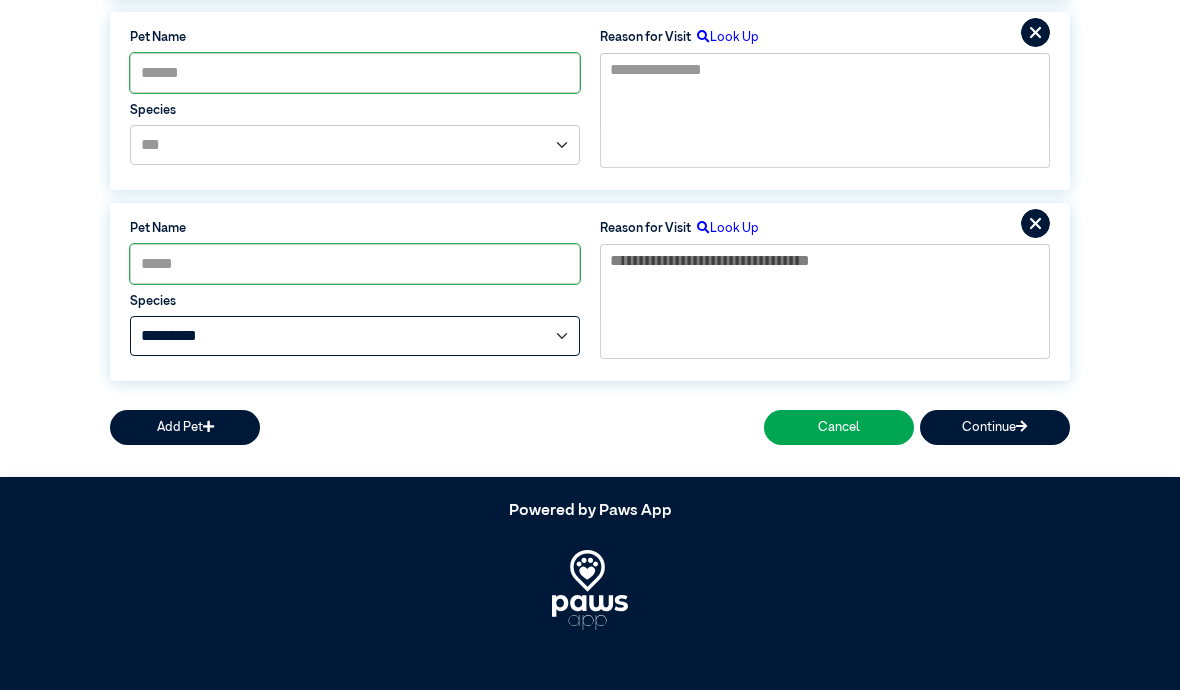 select on "*****" 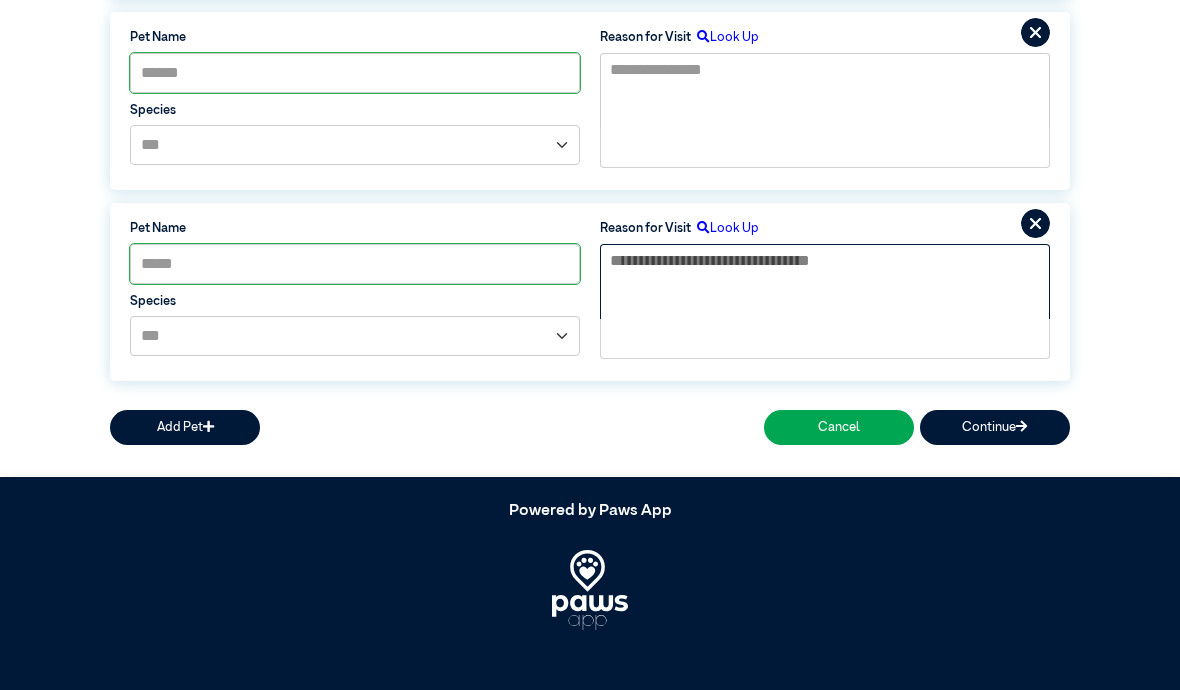 click at bounding box center (825, 282) 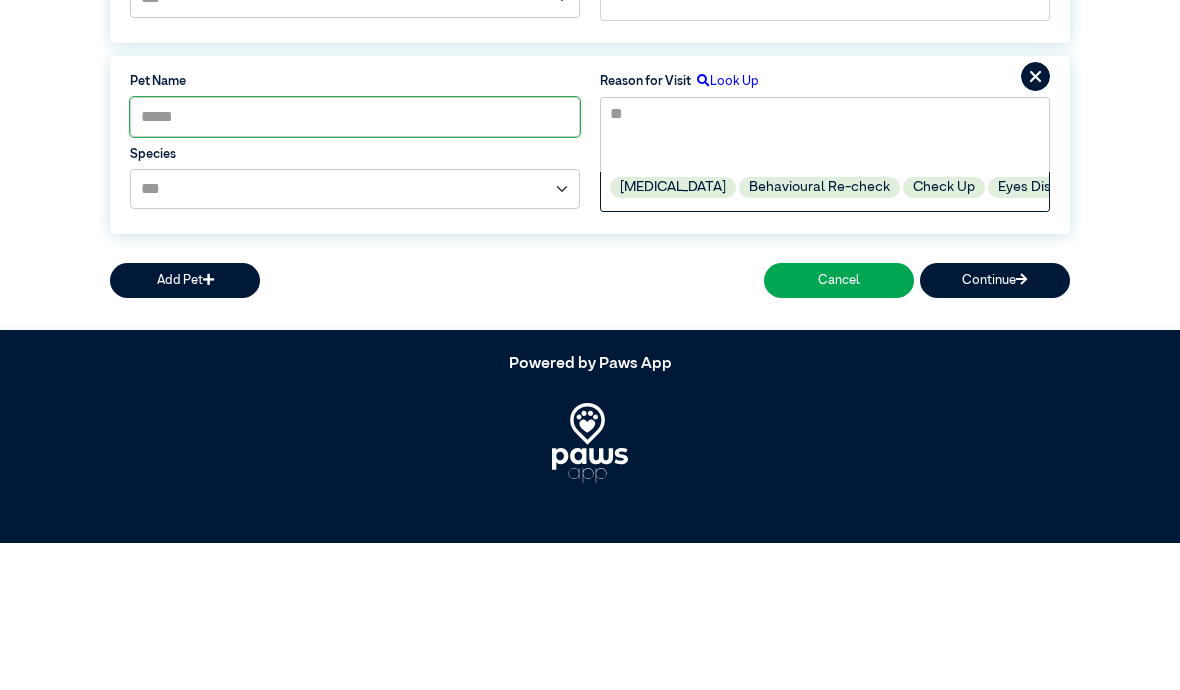 click on "Tooth Ache
Behavioural Re-check
Check Up
Eyes Discharge
Itchy
Vaginal Discharge
Discharge
Itchy Skin
Health Check" at bounding box center (824, 146) 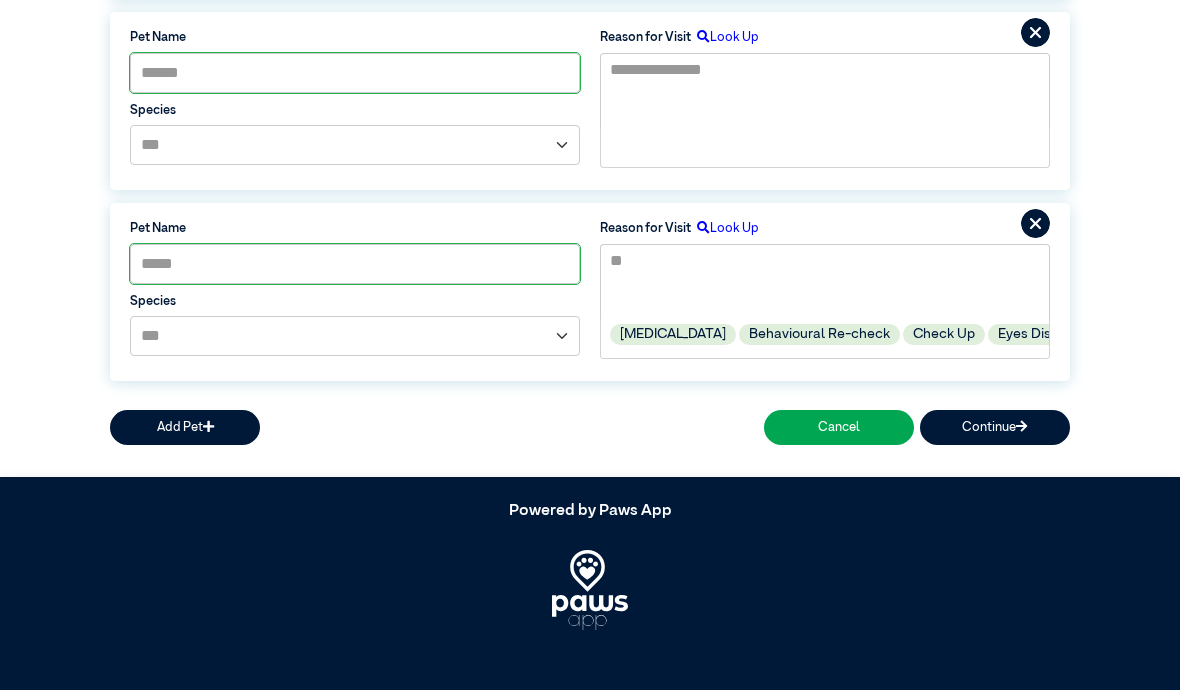 click on "Tooth Ache
Behavioural Re-check
Check Up
Eyes Discharge
Itchy
Vaginal Discharge
Discharge
Itchy Skin
Health Check" at bounding box center (824, 146) 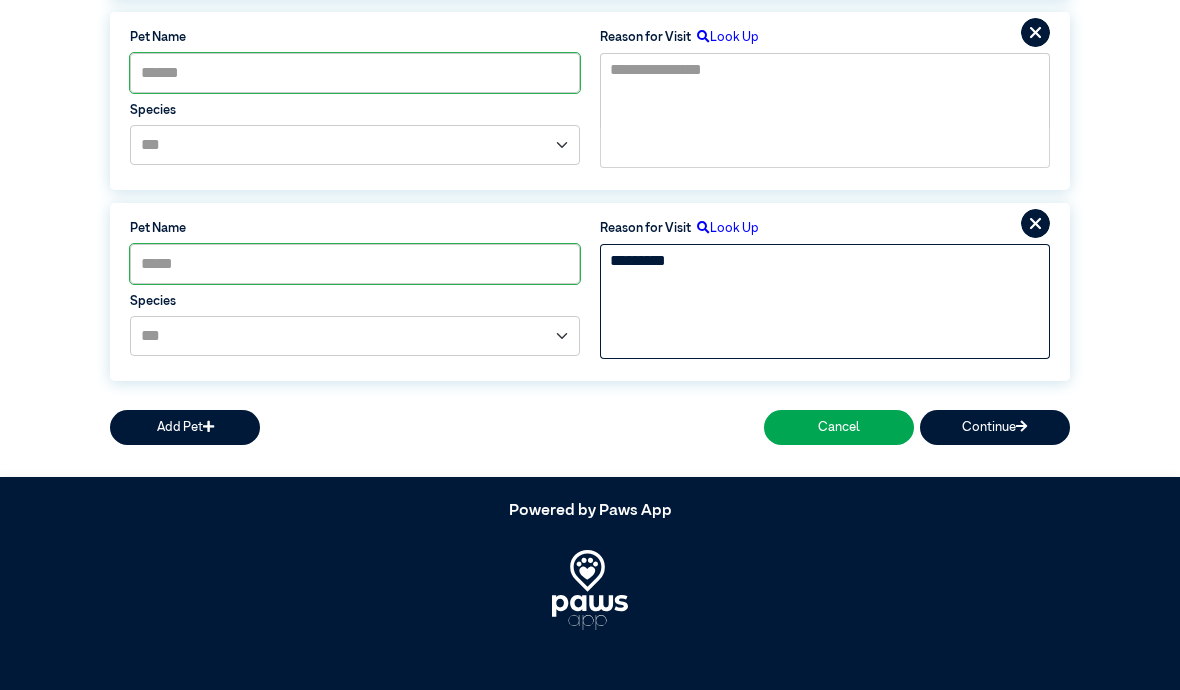 click on "********" at bounding box center (825, 282) 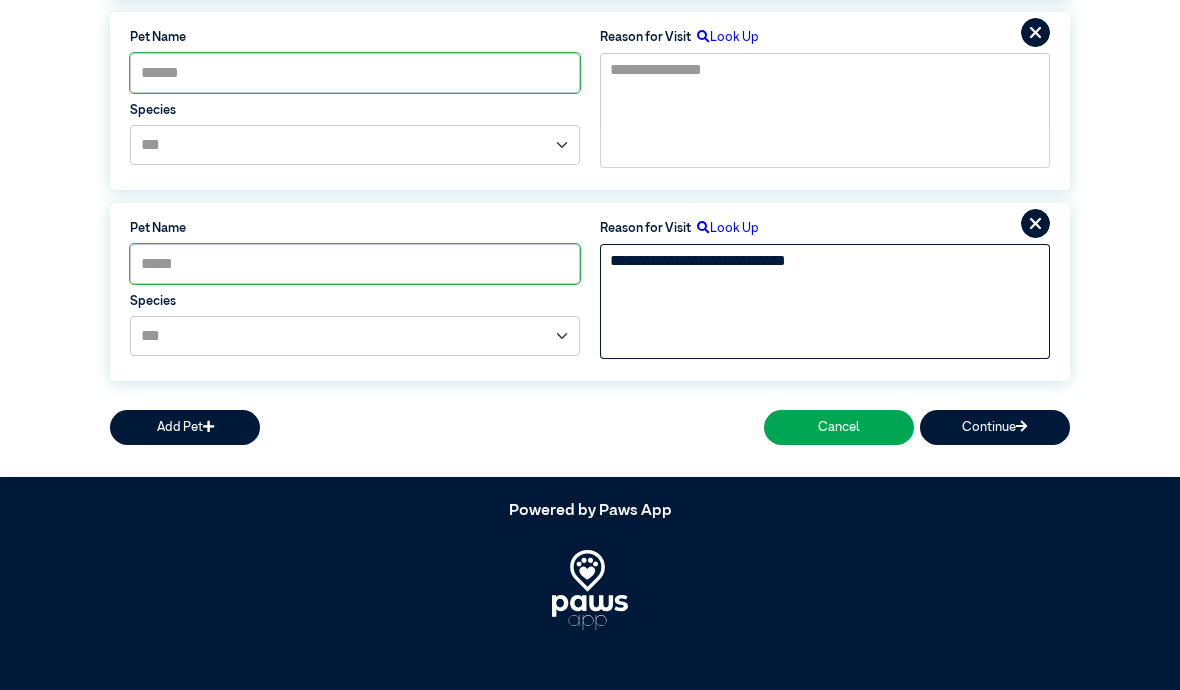 type on "**********" 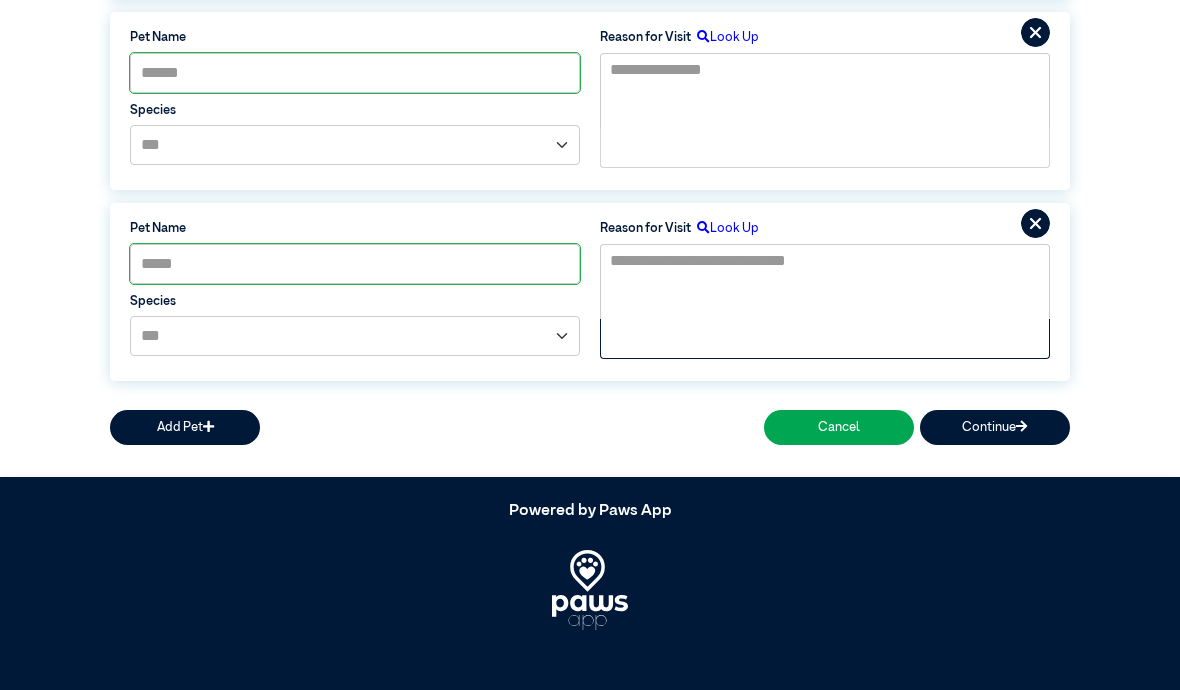click on "Add Pet" at bounding box center [185, 427] 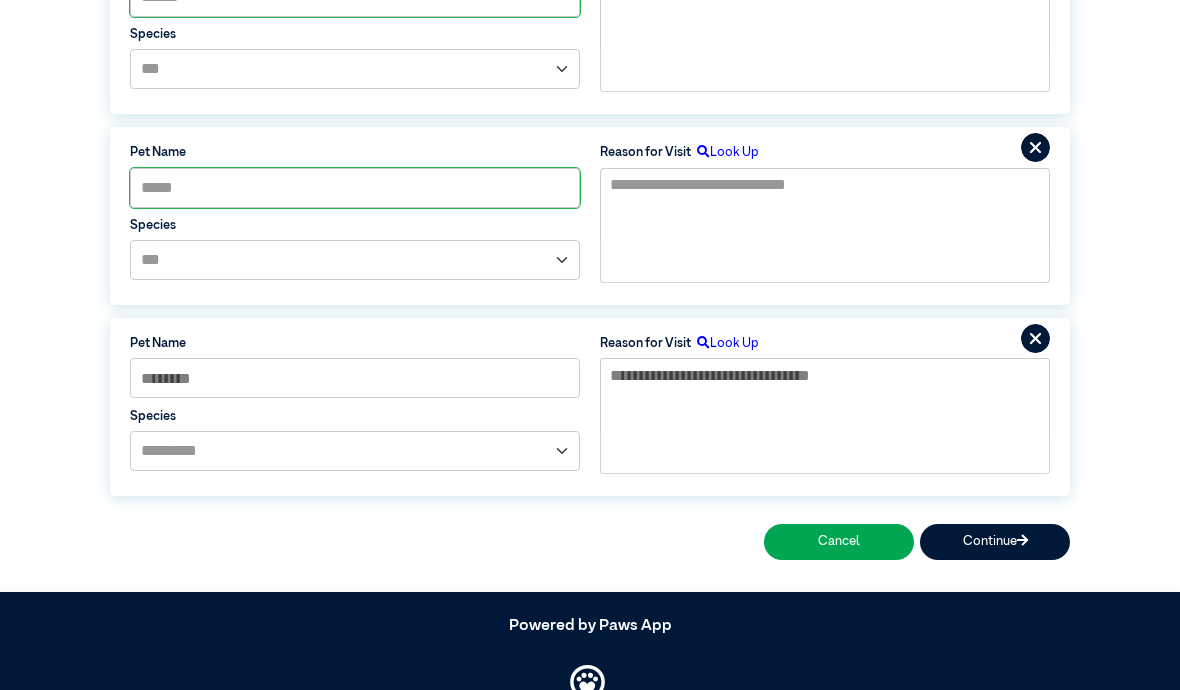scroll, scrollTop: 665, scrollLeft: 0, axis: vertical 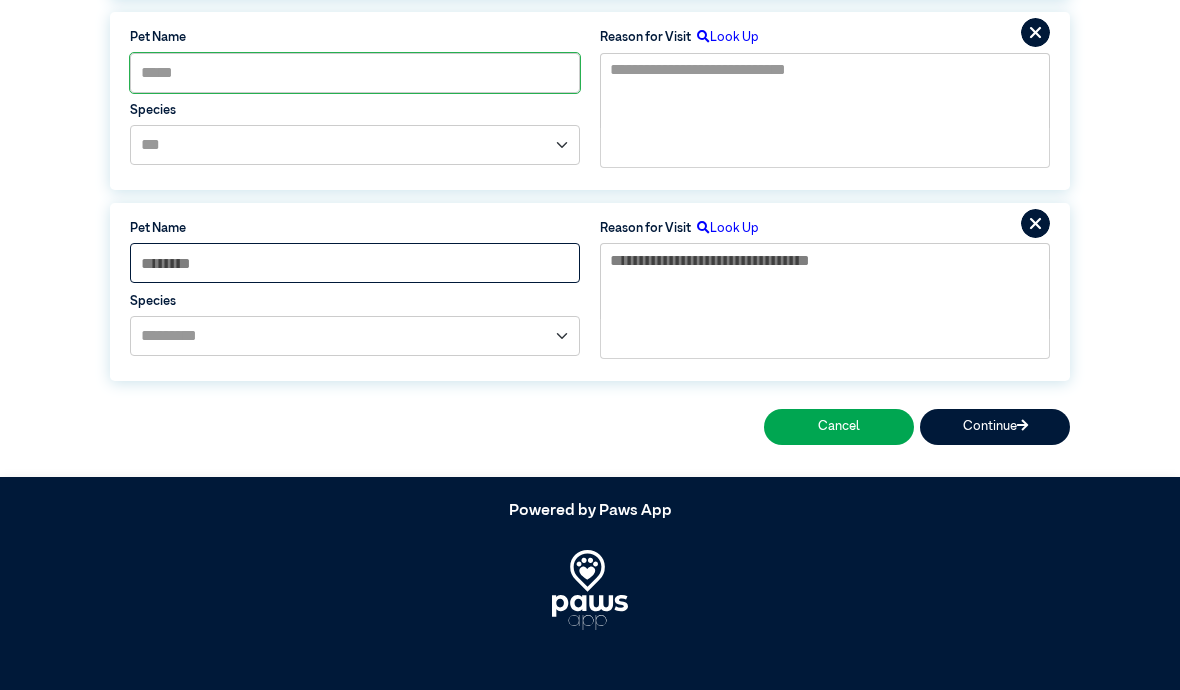 click at bounding box center [355, 263] 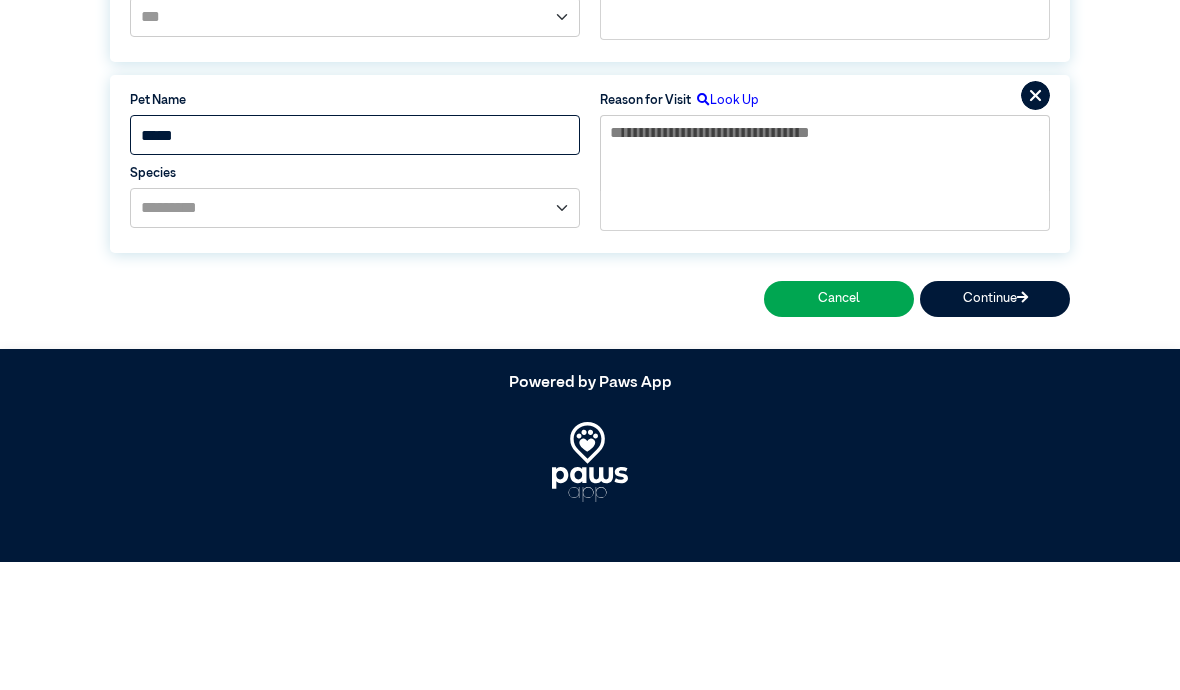 type on "*****" 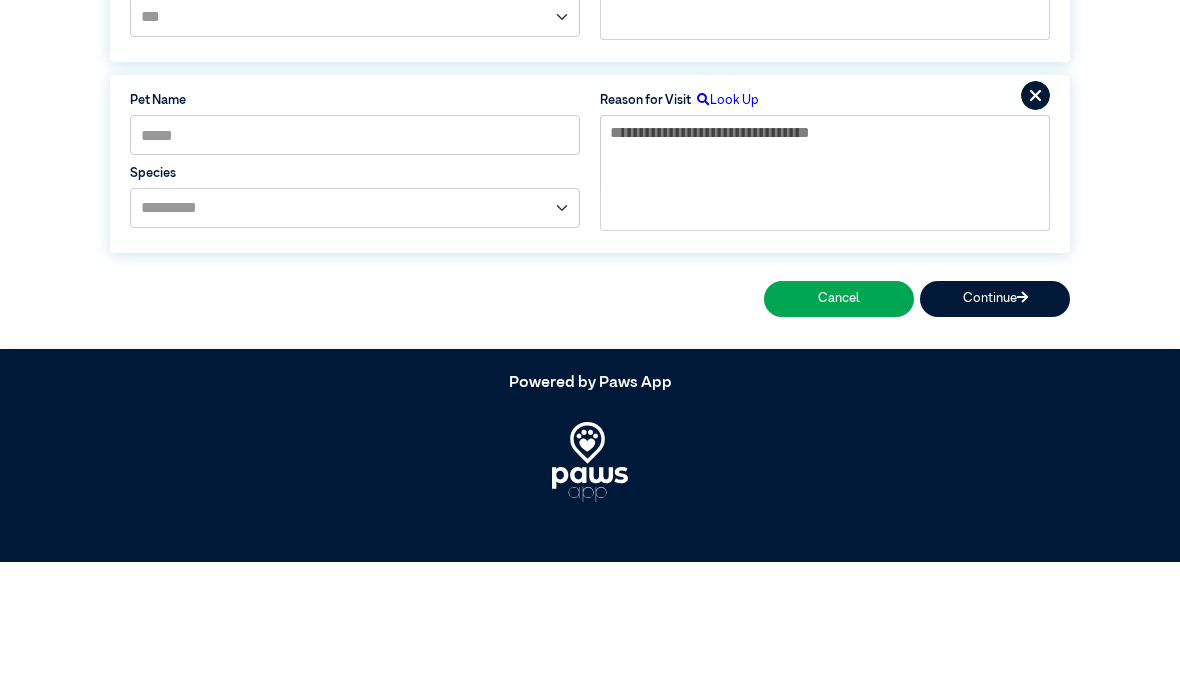 click on "**********" at bounding box center [355, -46] 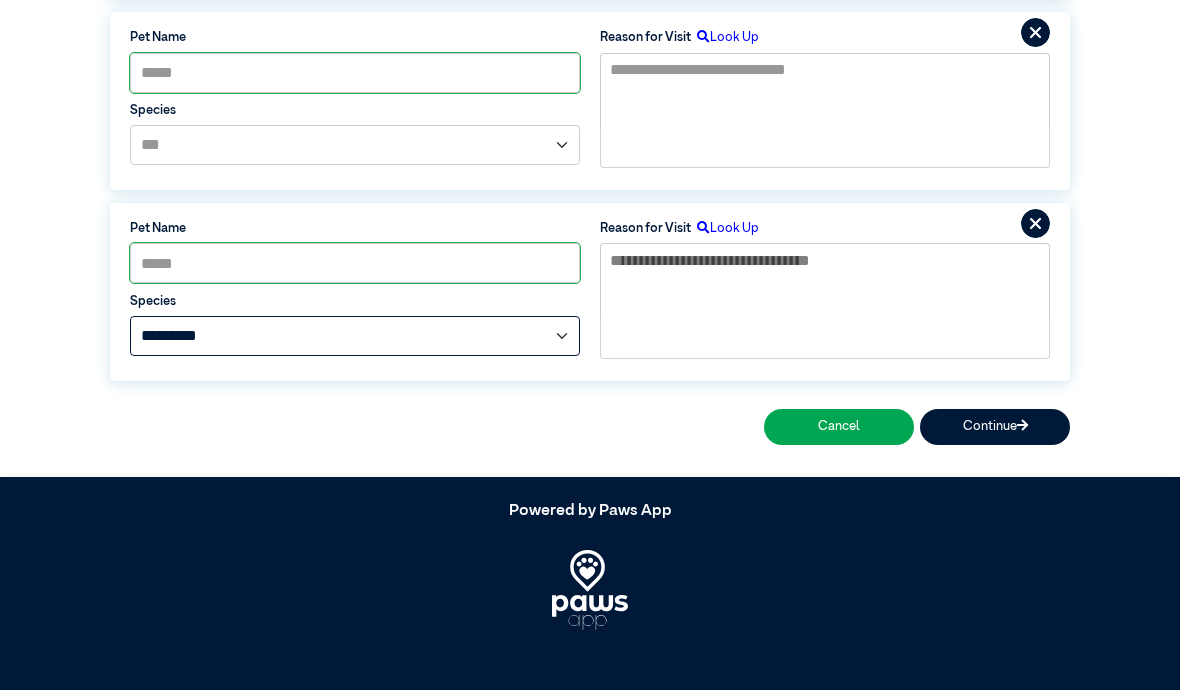 select on "*****" 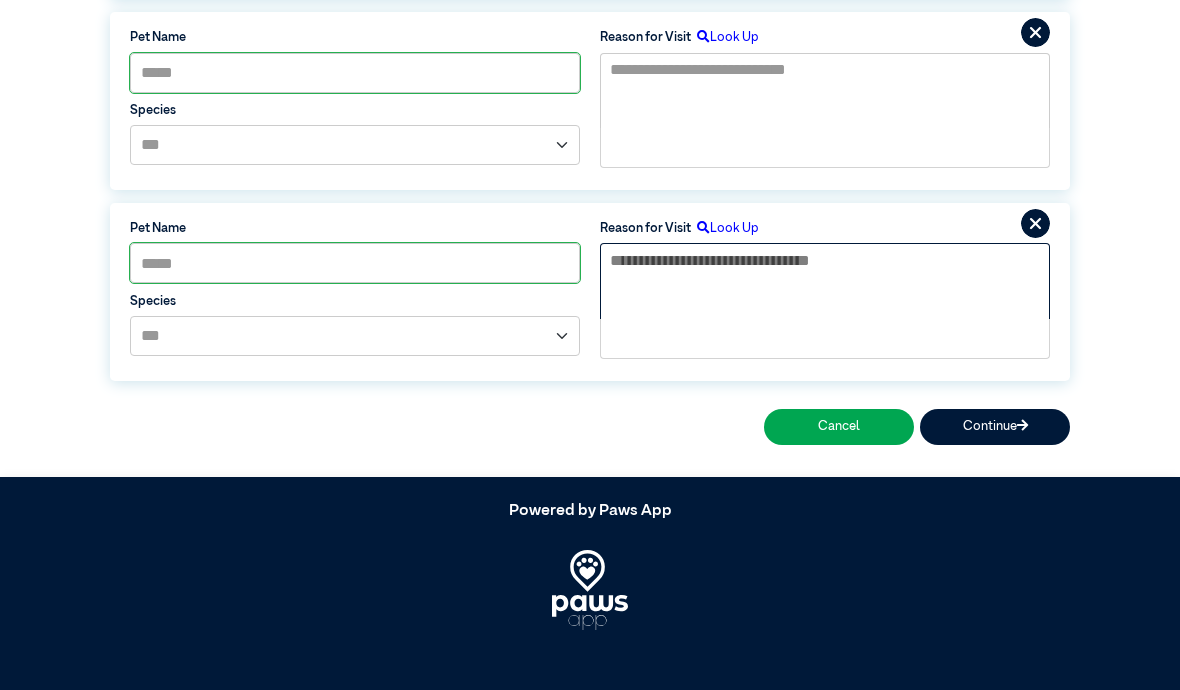 click at bounding box center (825, 281) 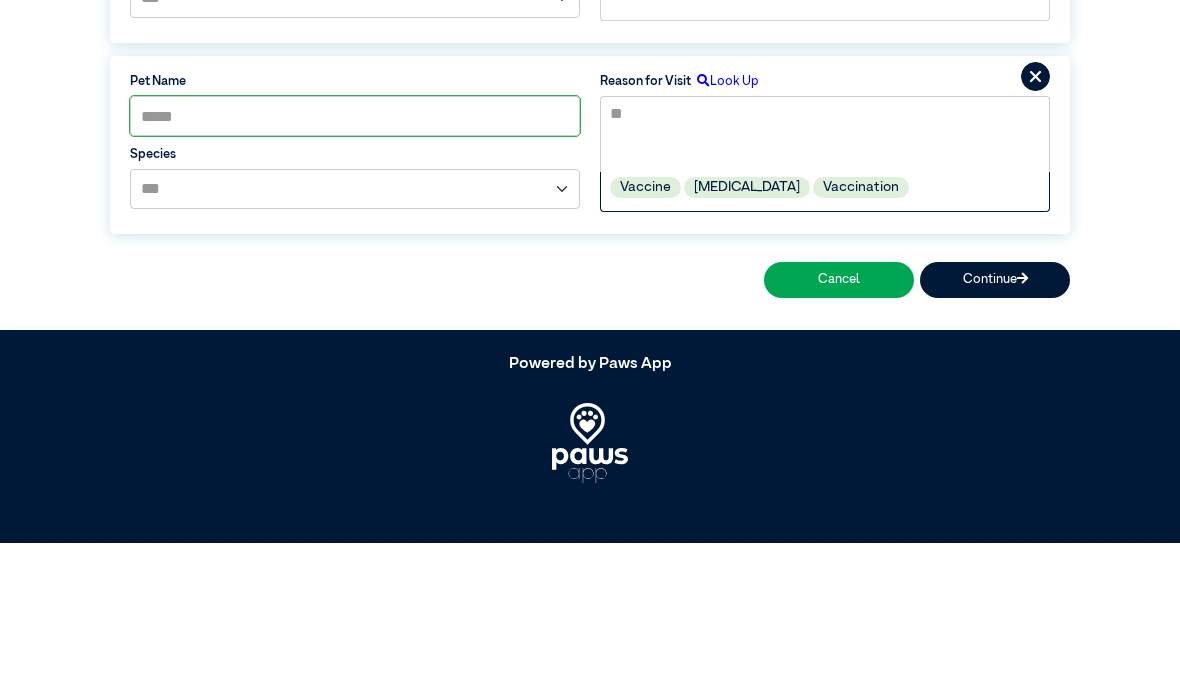 click on "Vaccination" at bounding box center [861, 334] 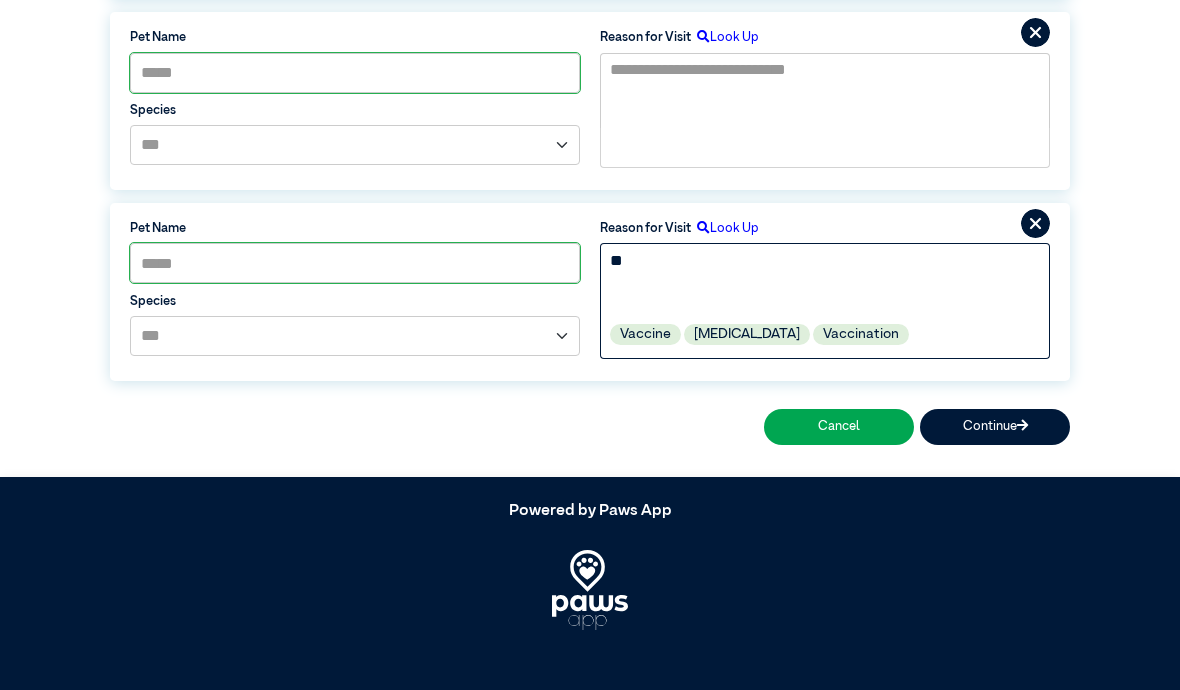 type on "**********" 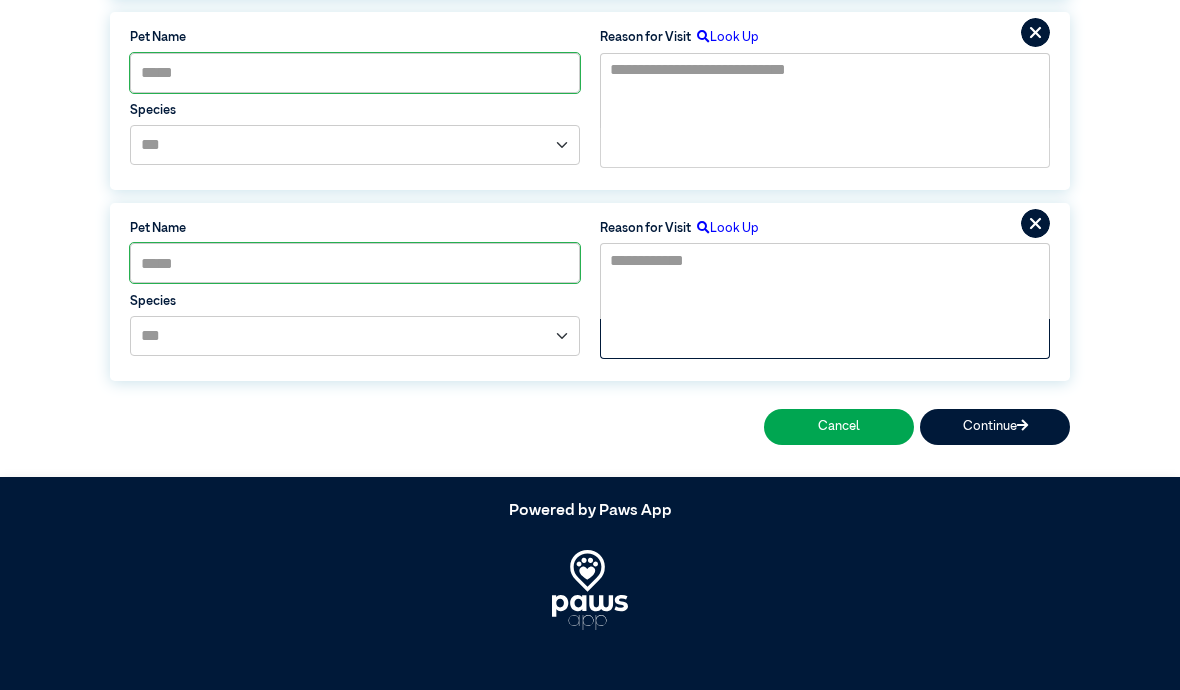 click on "Continue" at bounding box center [995, 426] 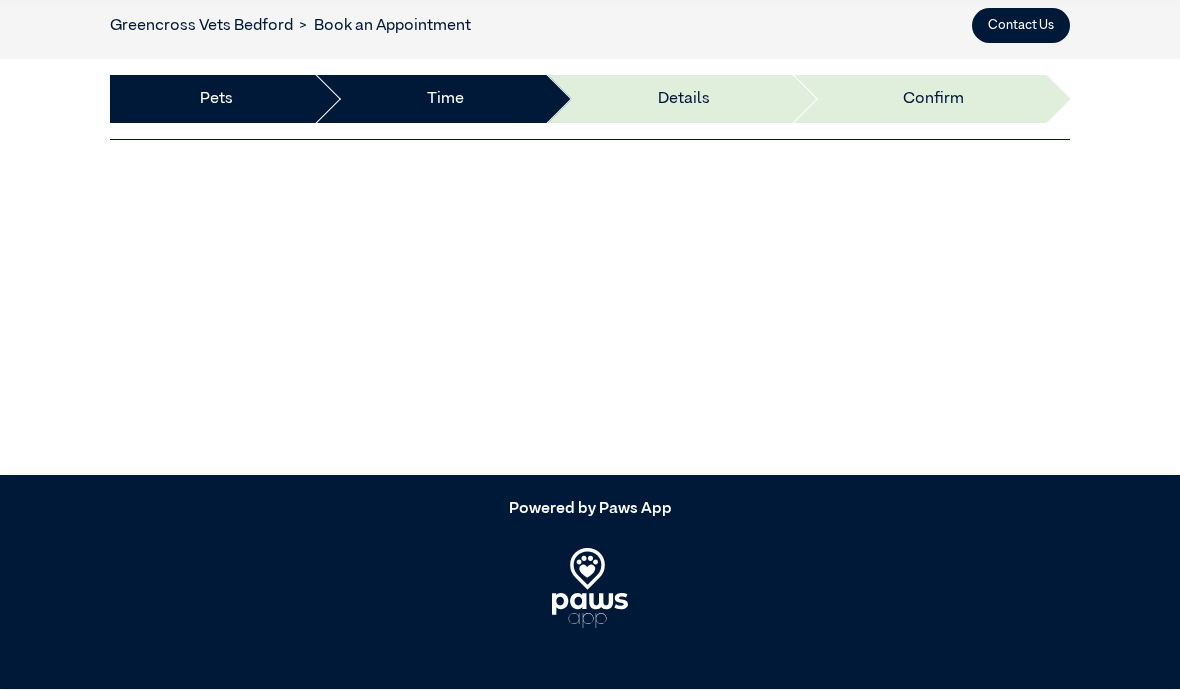 scroll, scrollTop: 148, scrollLeft: 0, axis: vertical 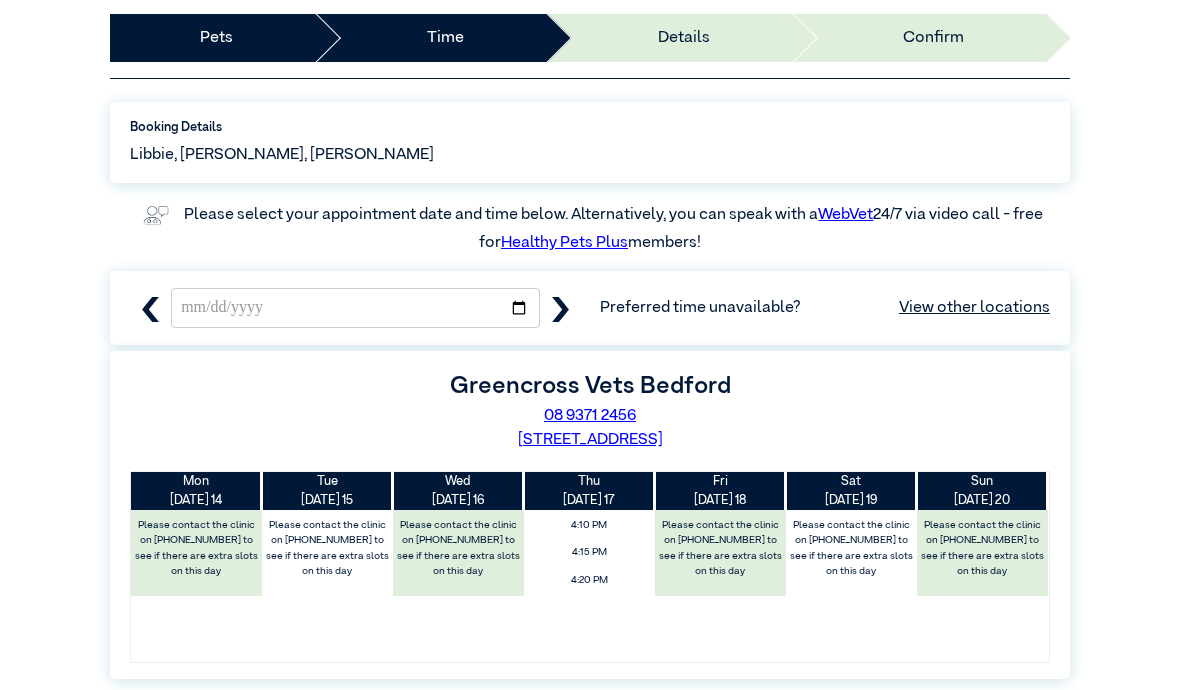 click on "Please contact the clinic on 08 9371 2456 to see if there are extra slots on this day" at bounding box center [720, 548] 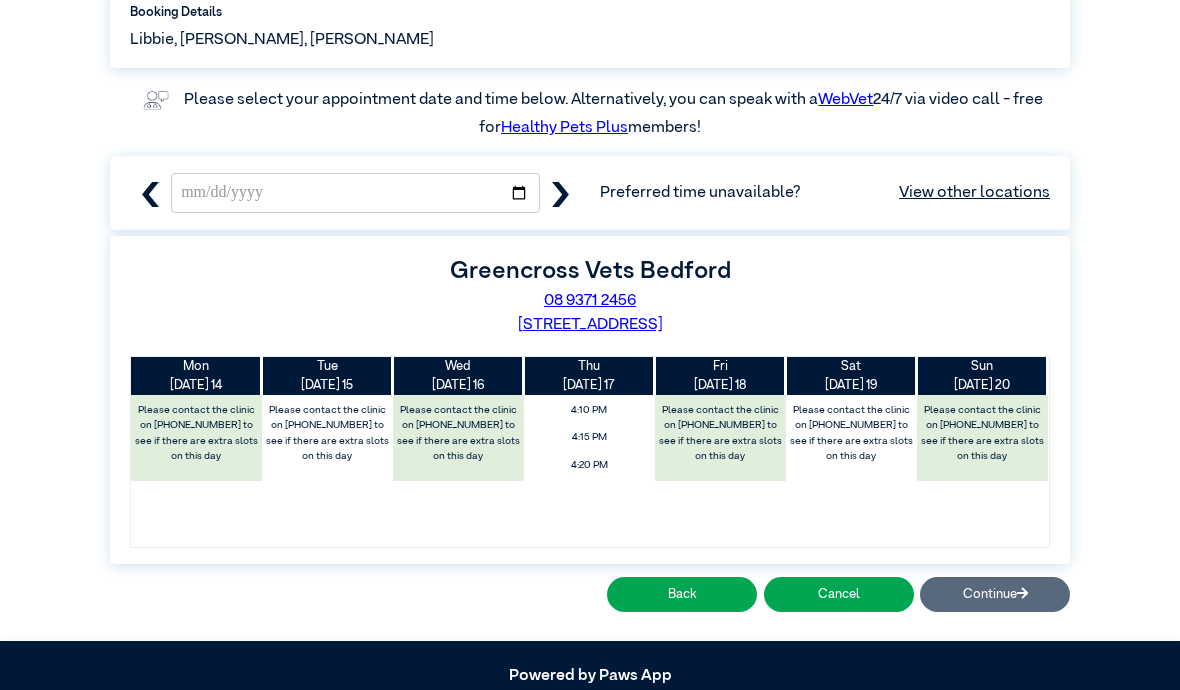 scroll, scrollTop: 262, scrollLeft: 0, axis: vertical 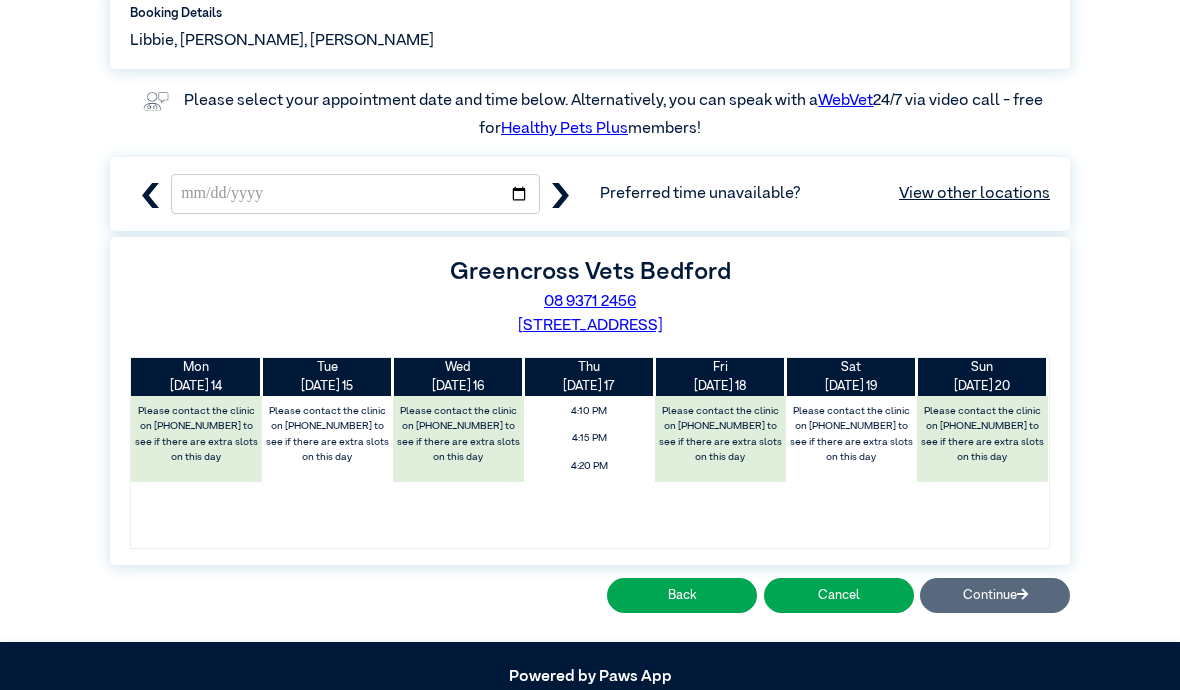 click on "Back
Cancel
Continue" at bounding box center [590, 596] 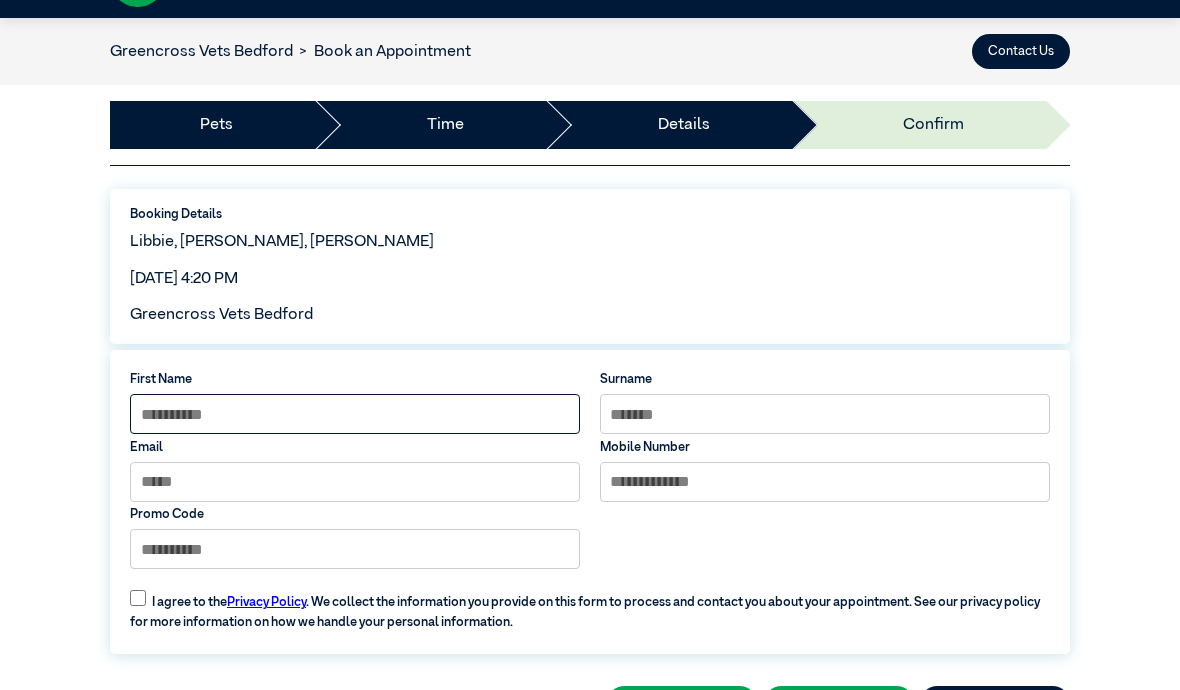 click at bounding box center [355, 414] 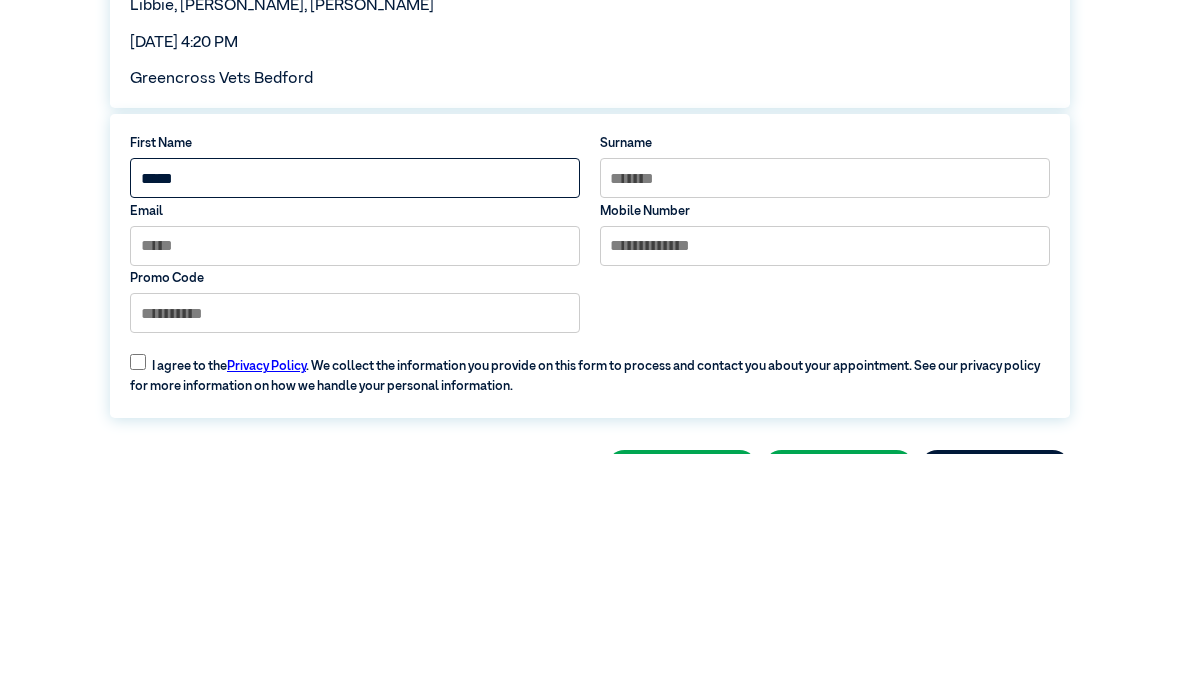 type on "*****" 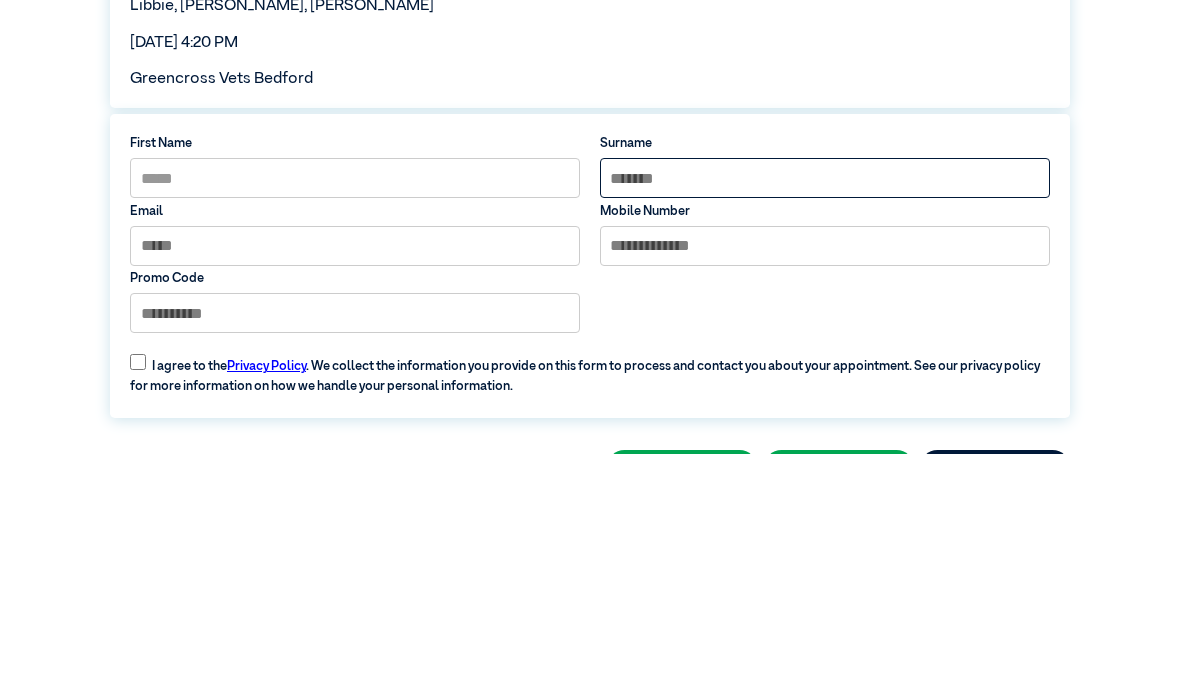 click at bounding box center [825, 414] 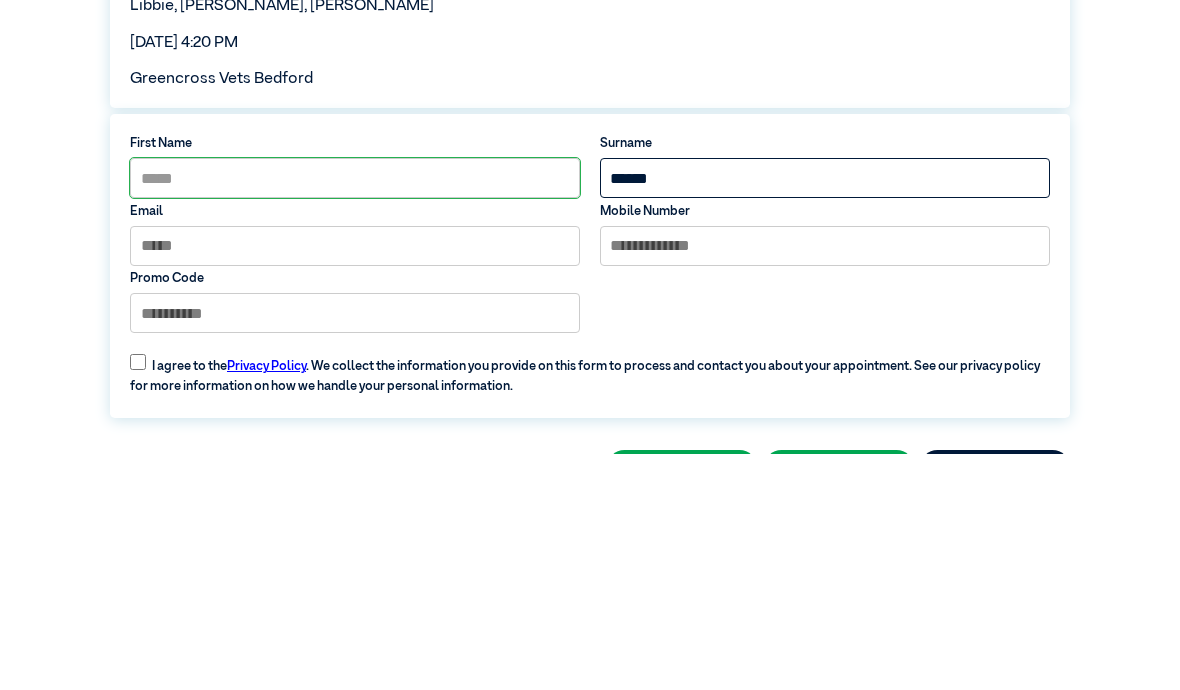 type on "******" 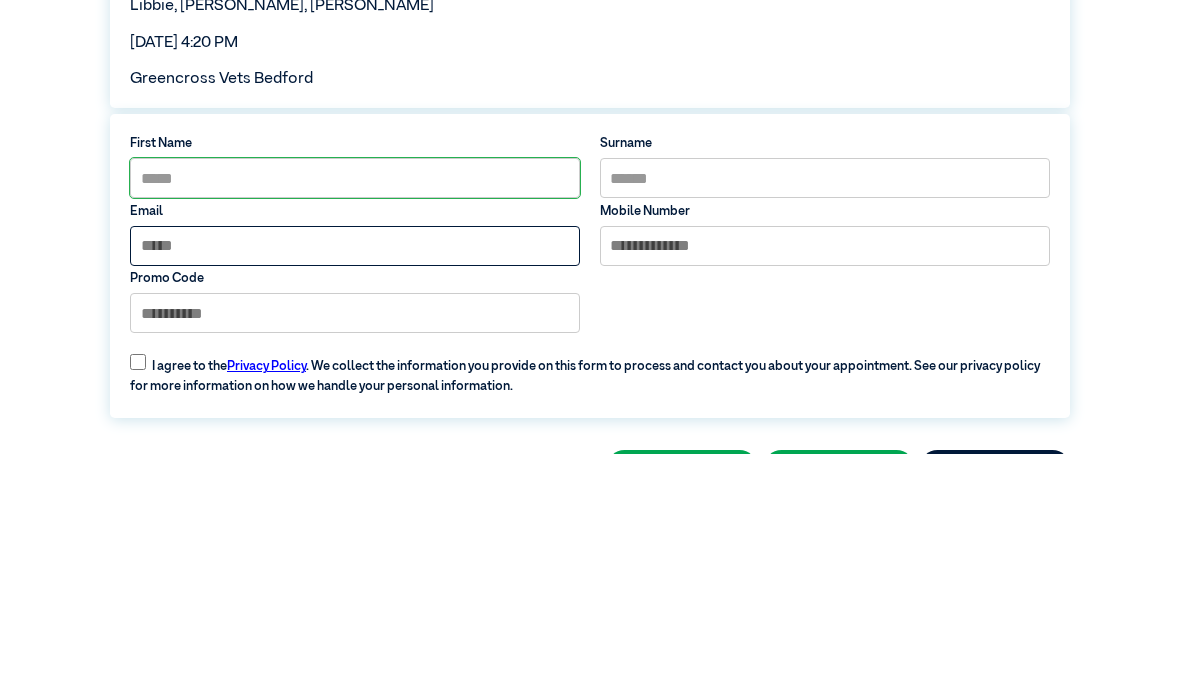 click at bounding box center (355, 482) 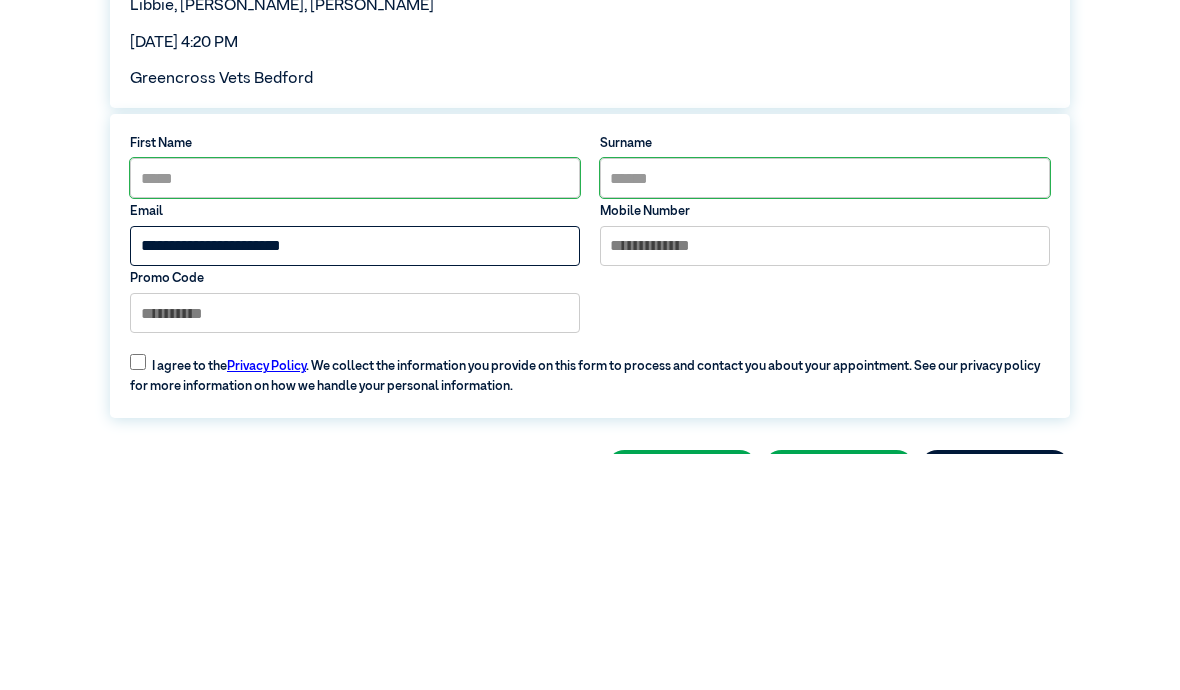 type on "**********" 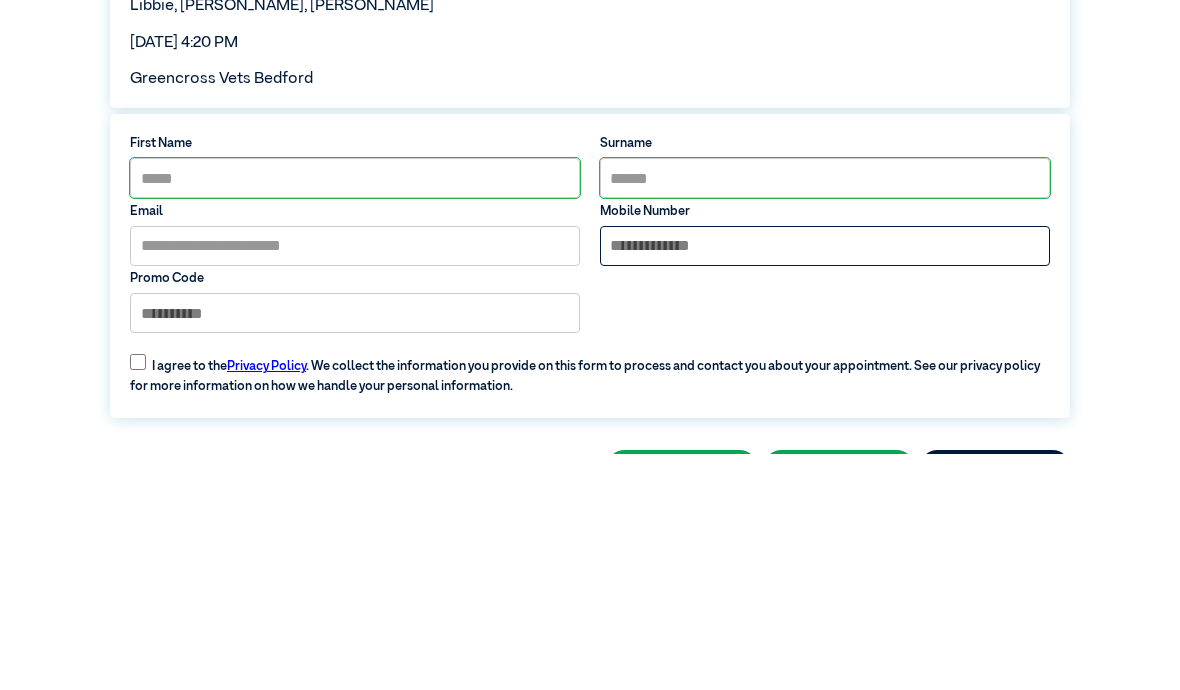 click at bounding box center [825, 482] 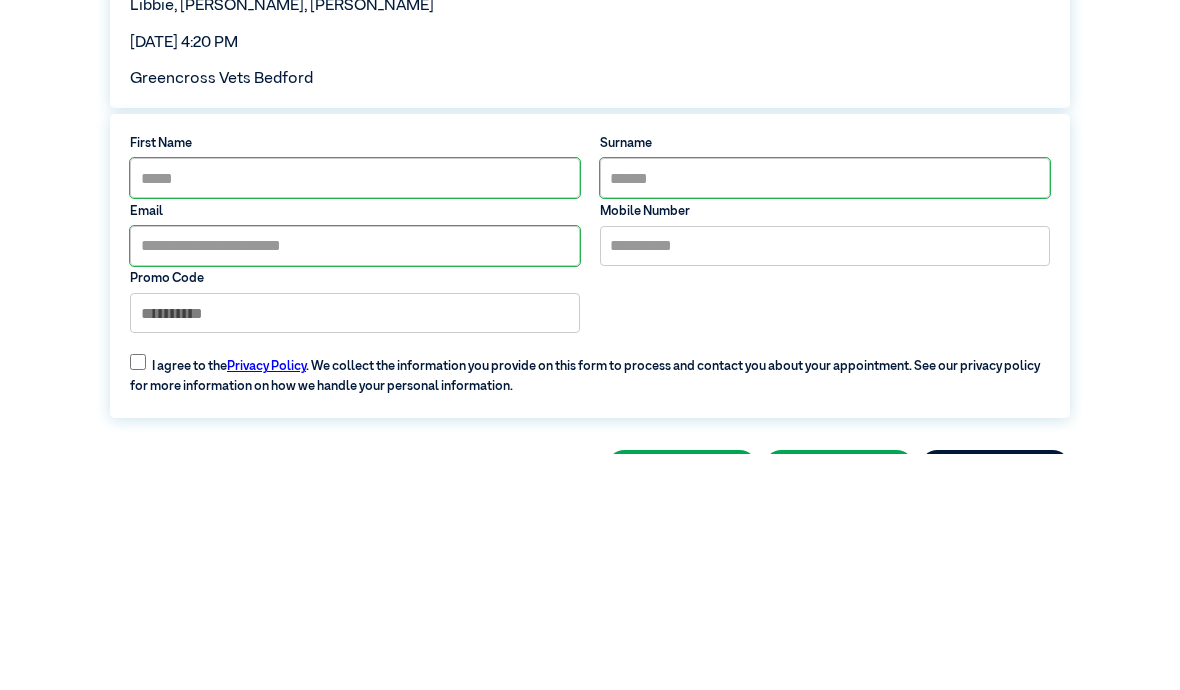 scroll, scrollTop: 245, scrollLeft: 0, axis: vertical 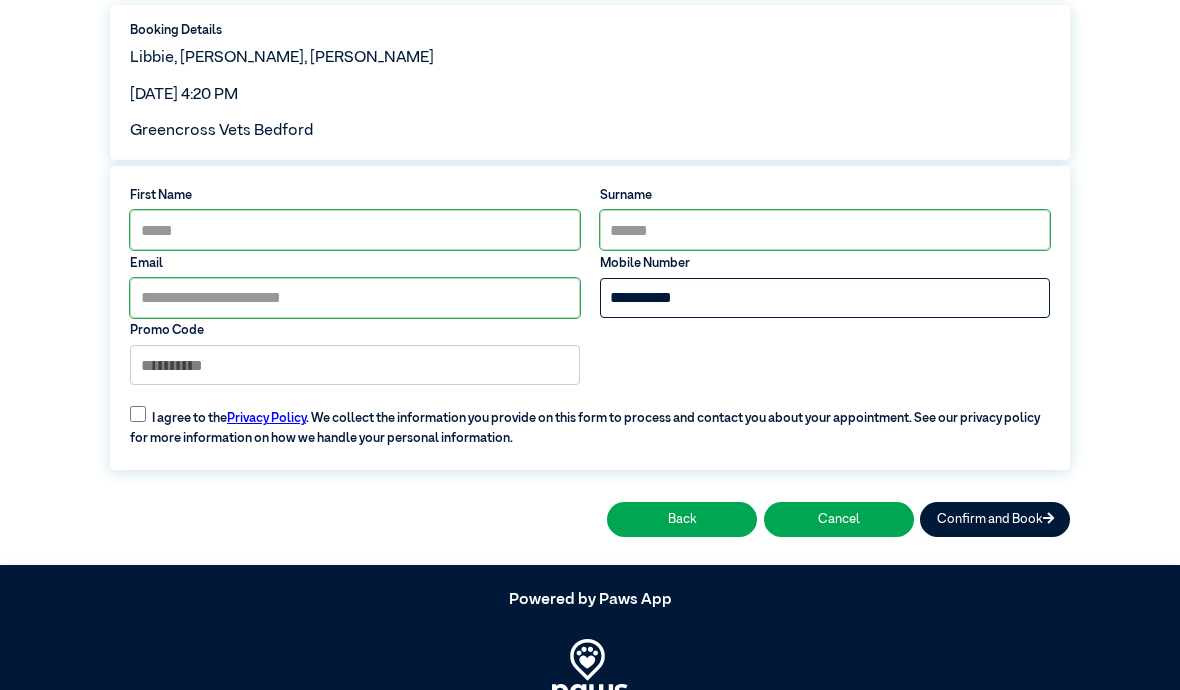 type on "**********" 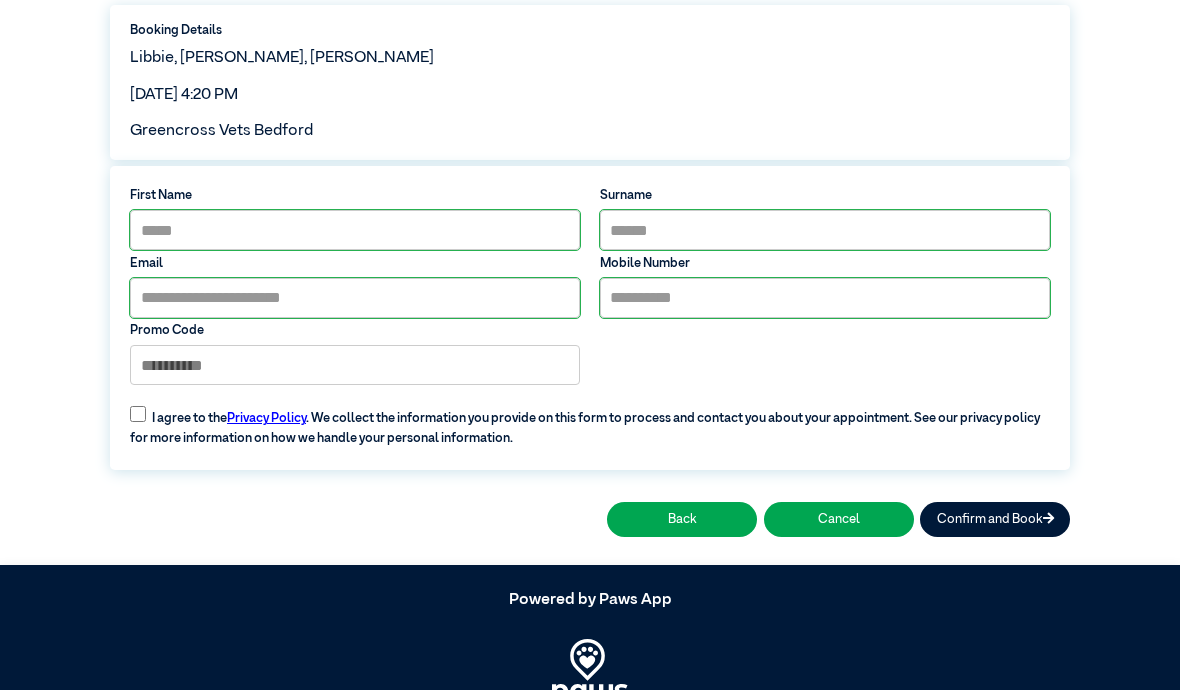 click on "Confirm and Book" at bounding box center [995, 519] 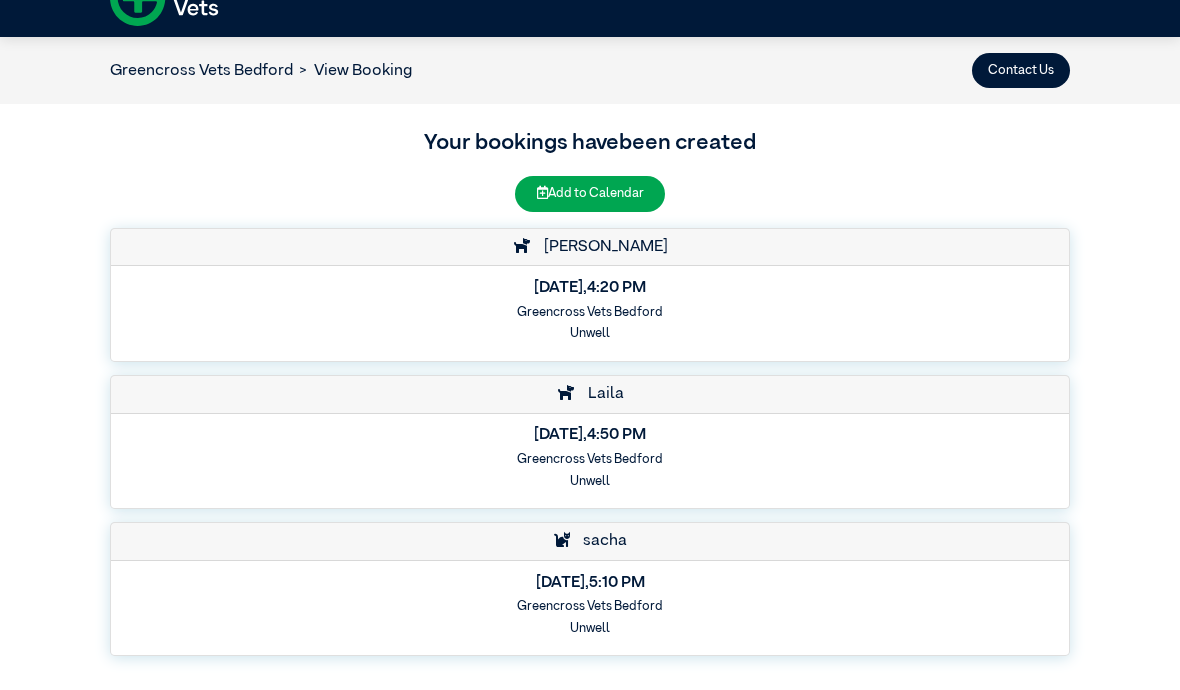 scroll, scrollTop: 0, scrollLeft: 0, axis: both 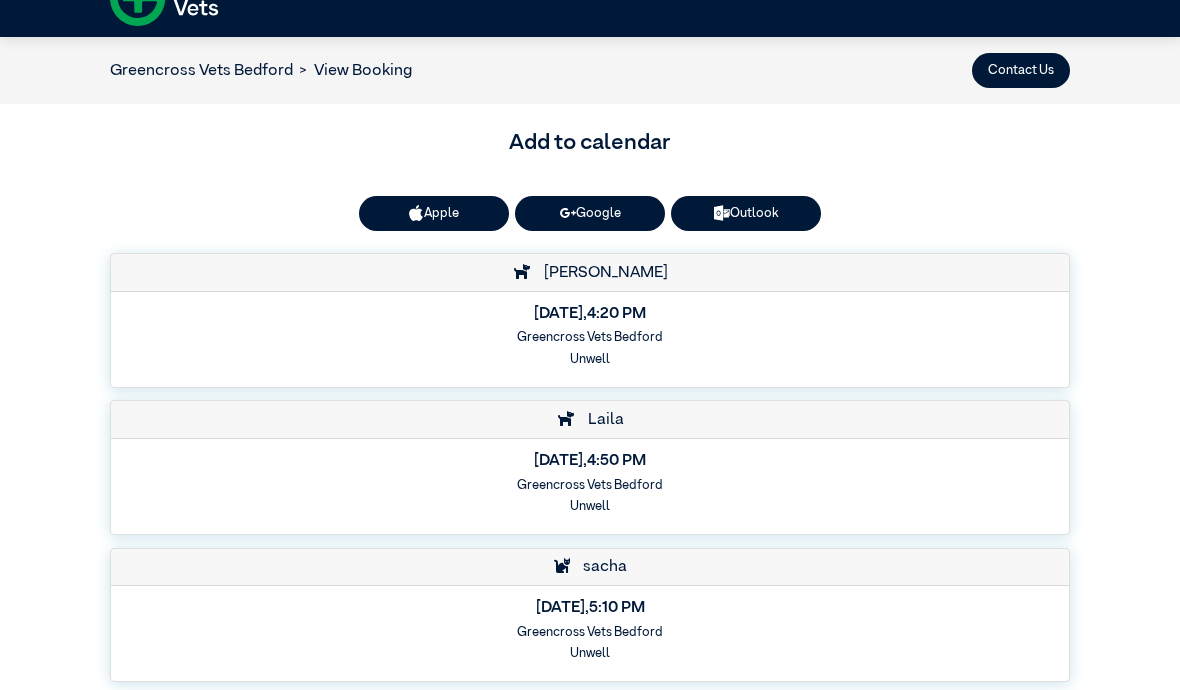 click on "Google" at bounding box center (590, 213) 